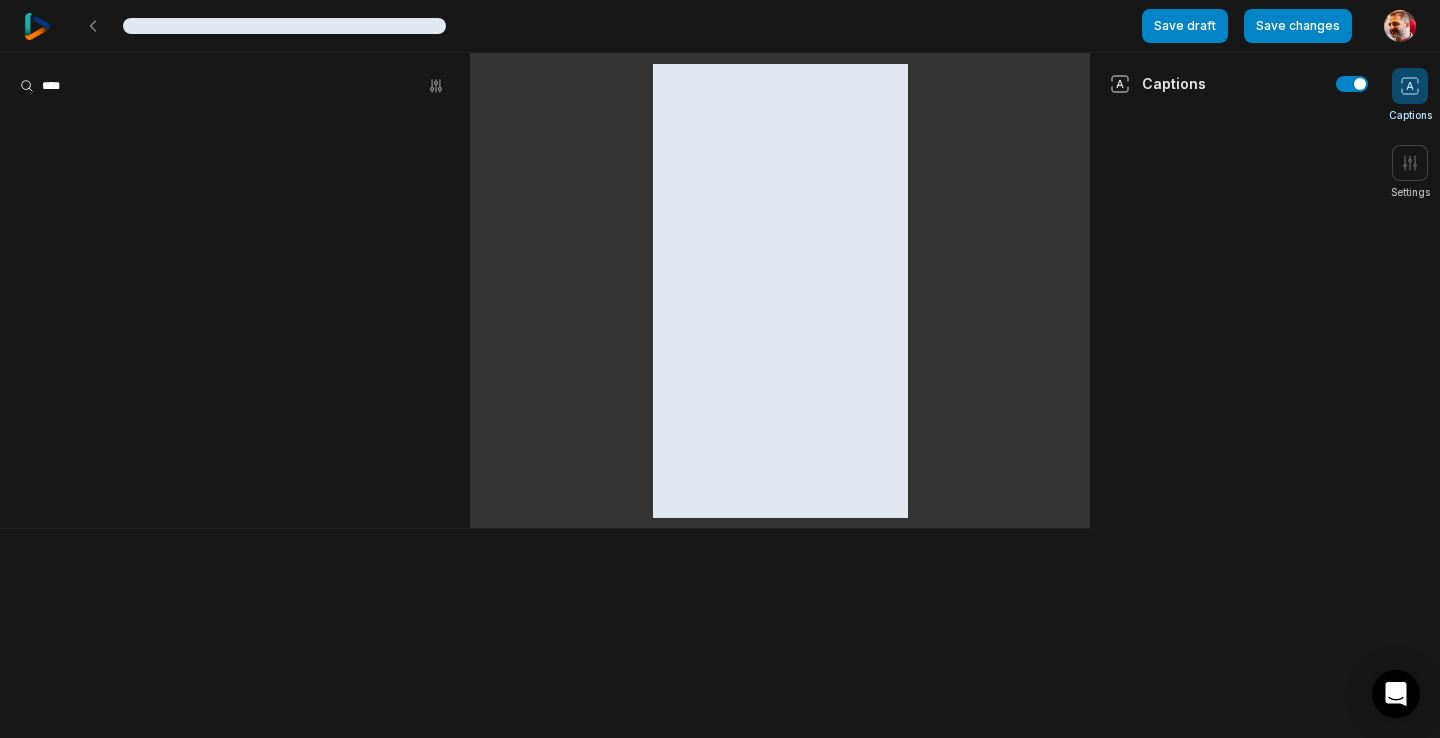 scroll, scrollTop: 0, scrollLeft: 0, axis: both 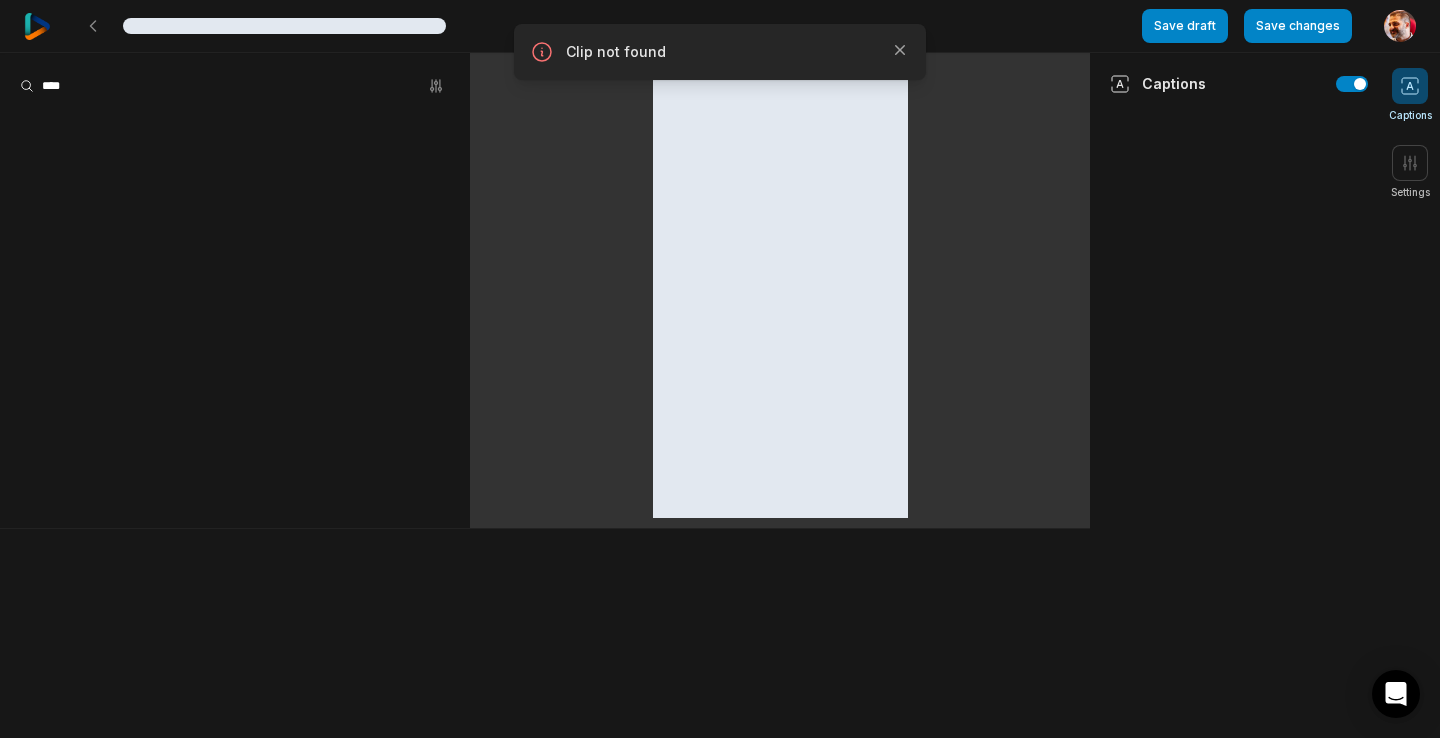 click 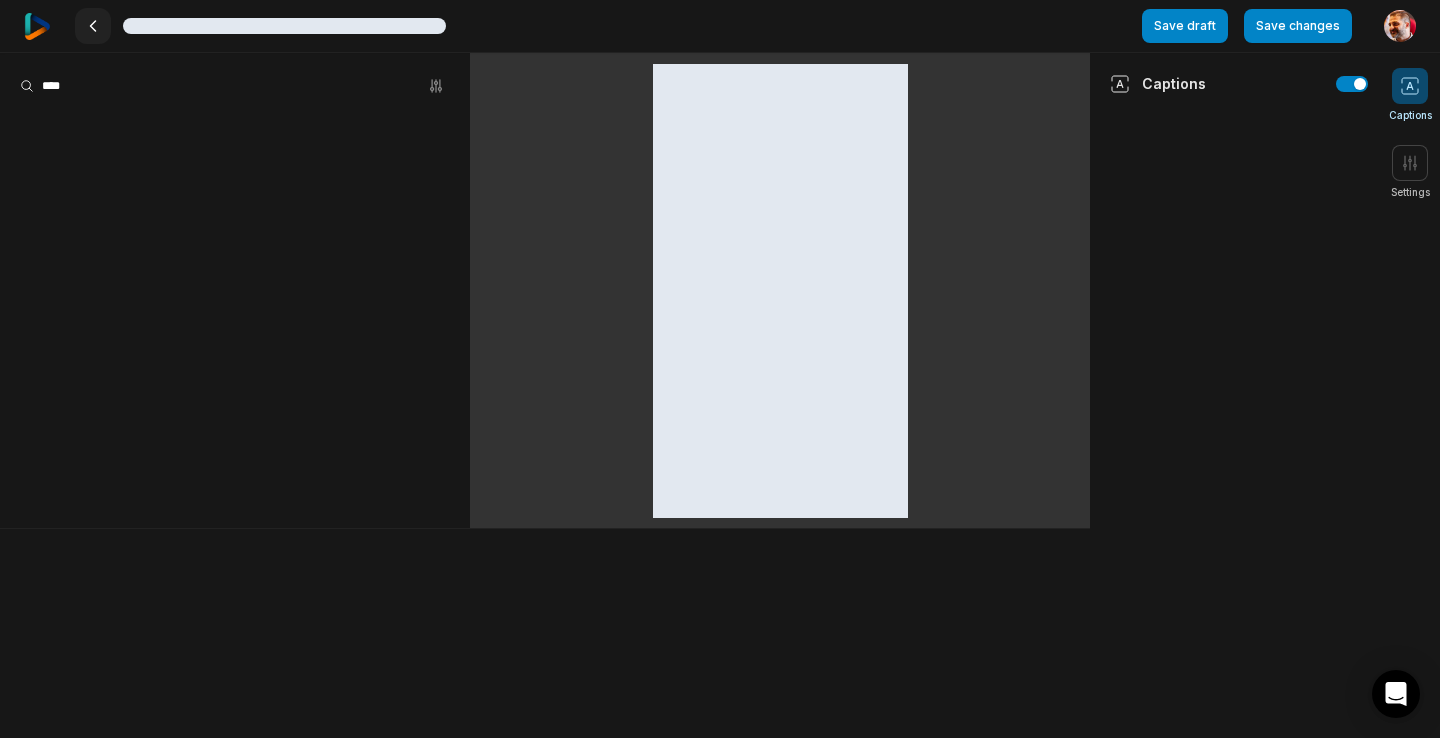 scroll, scrollTop: 0, scrollLeft: 0, axis: both 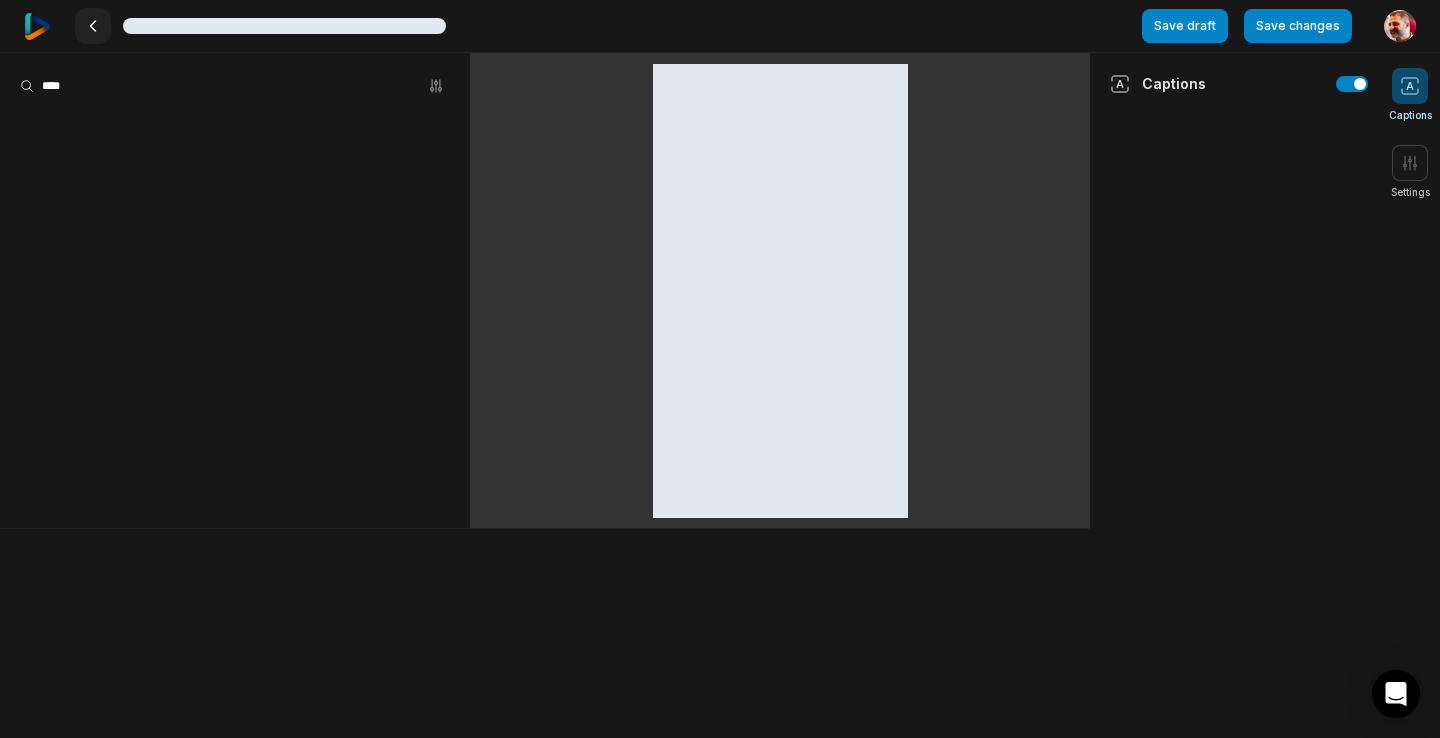 click 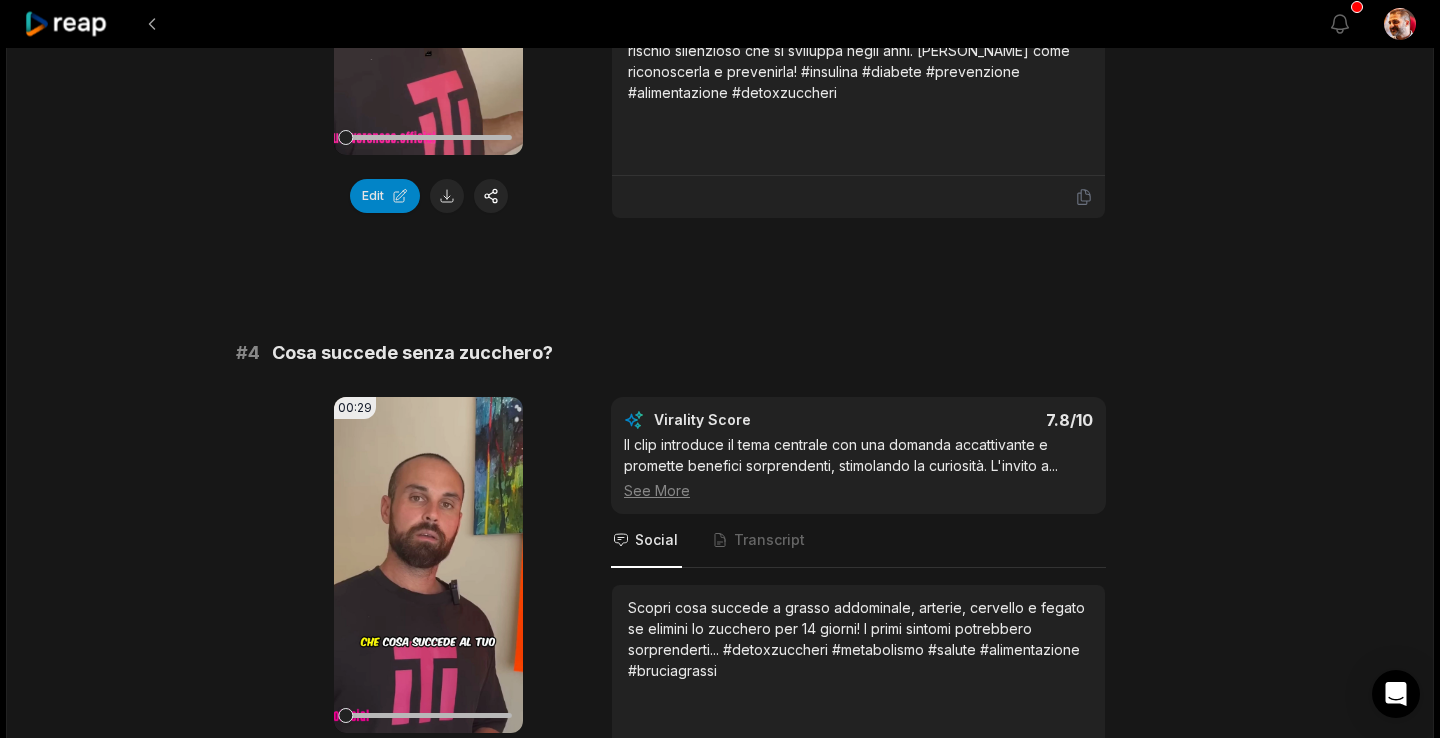 scroll, scrollTop: 1492, scrollLeft: 0, axis: vertical 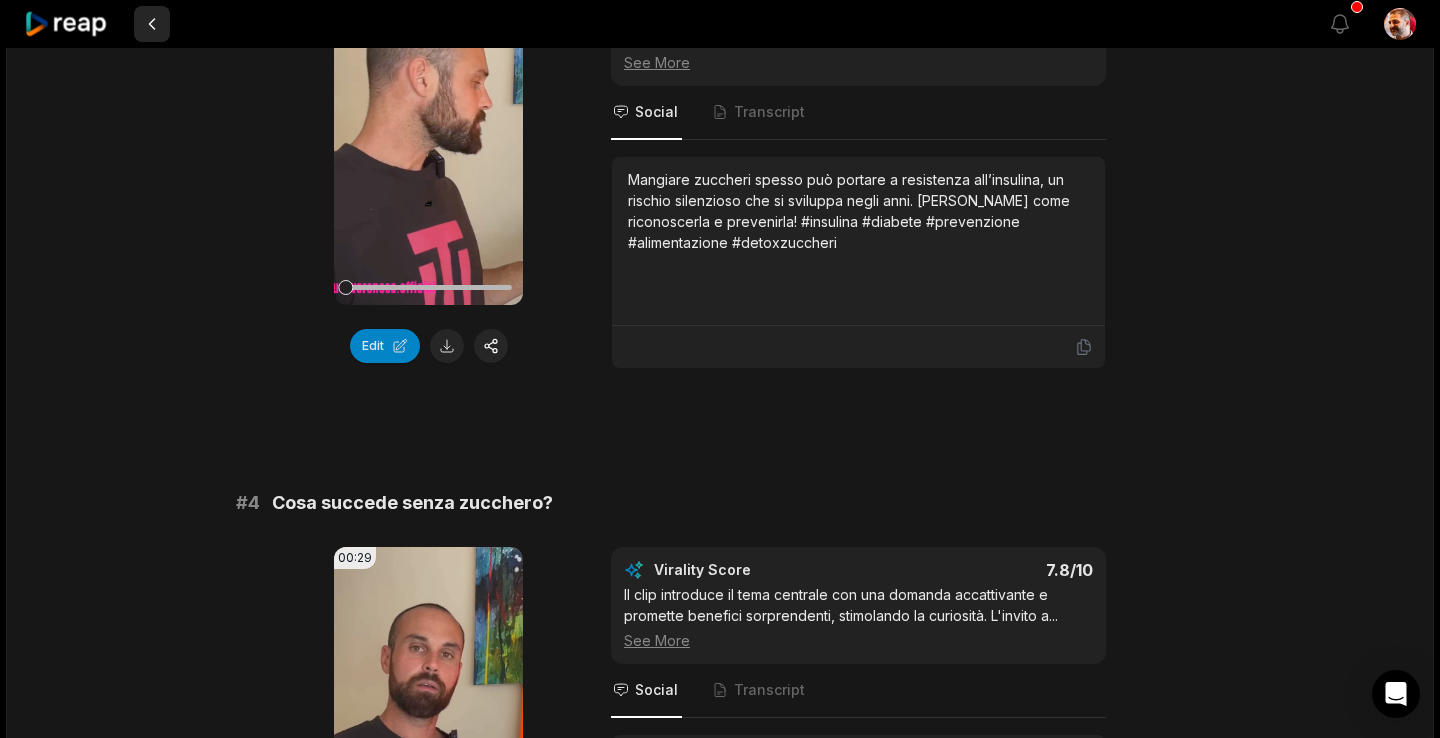 click at bounding box center [152, 24] 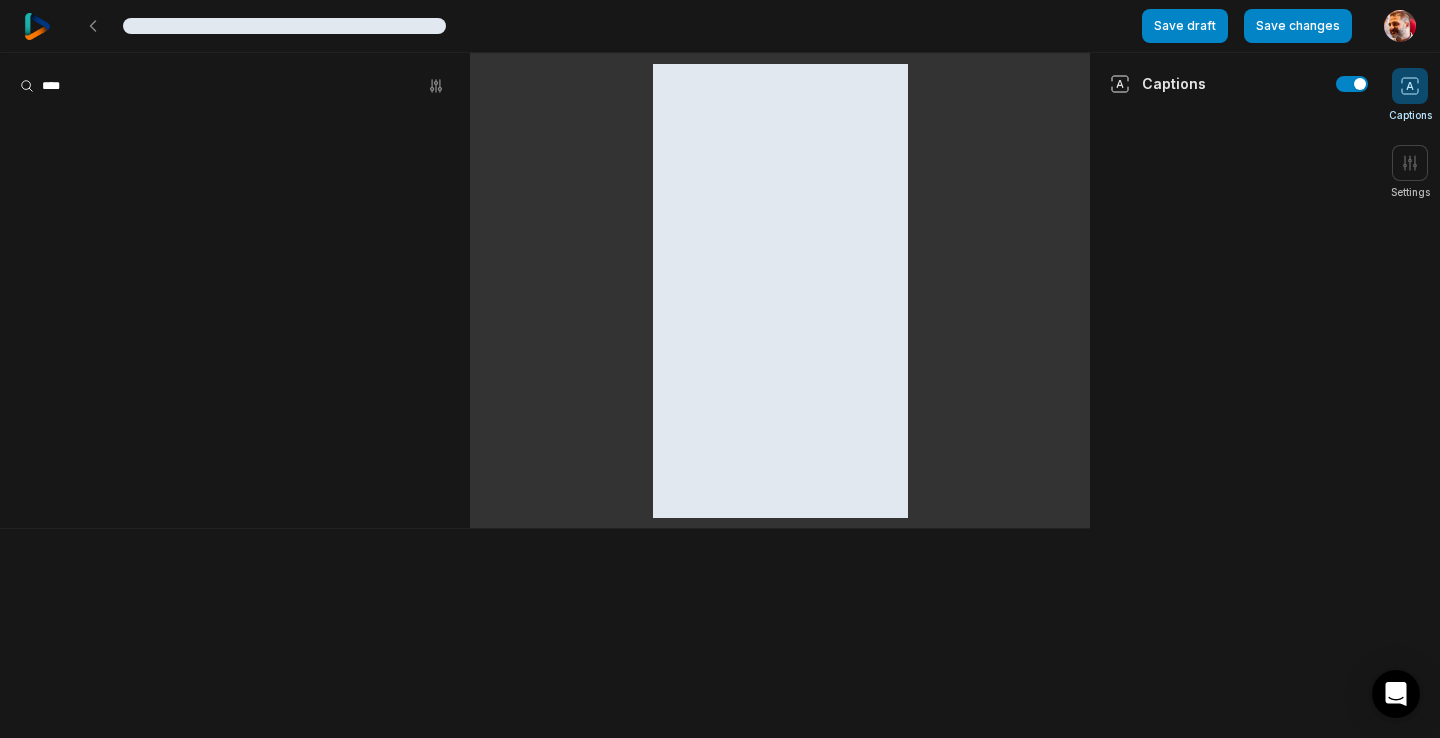 scroll, scrollTop: 0, scrollLeft: 0, axis: both 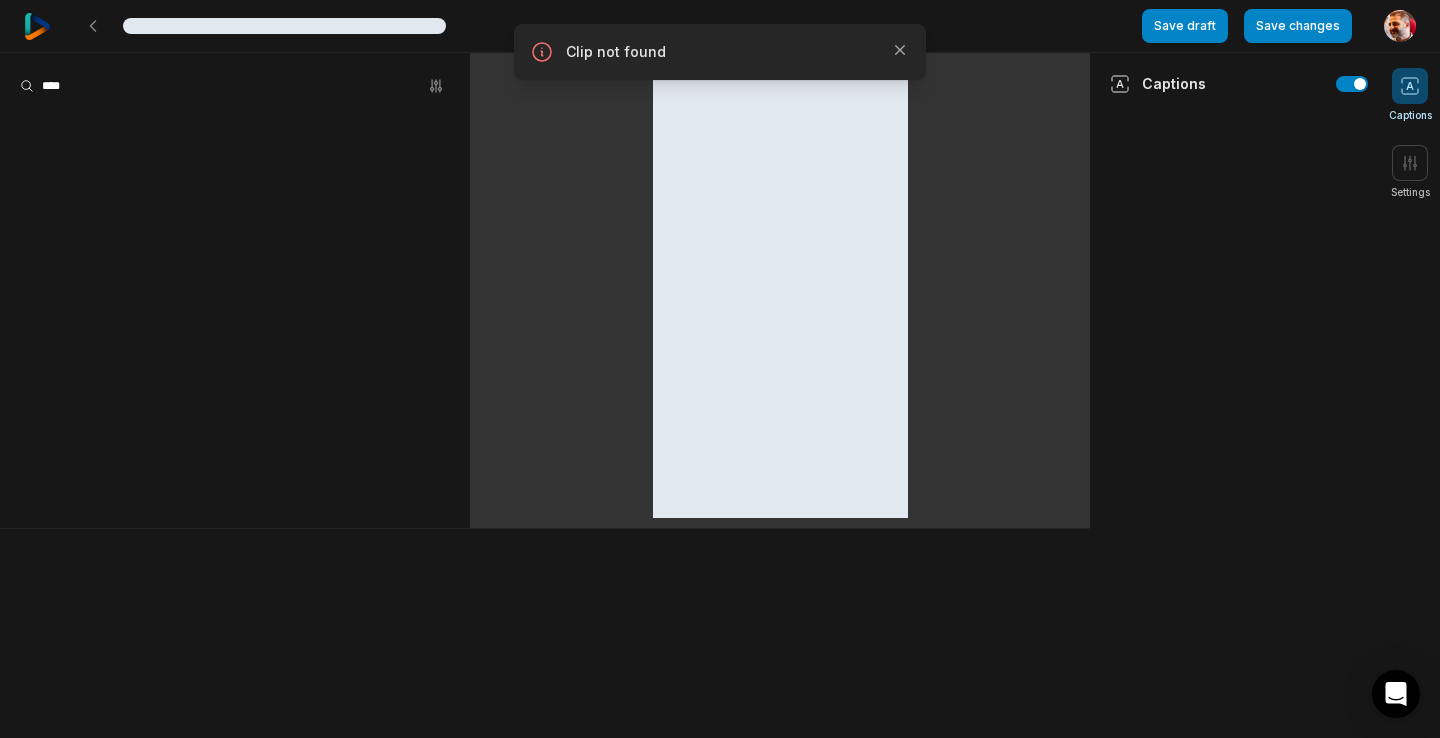 click at bounding box center [37, 26] 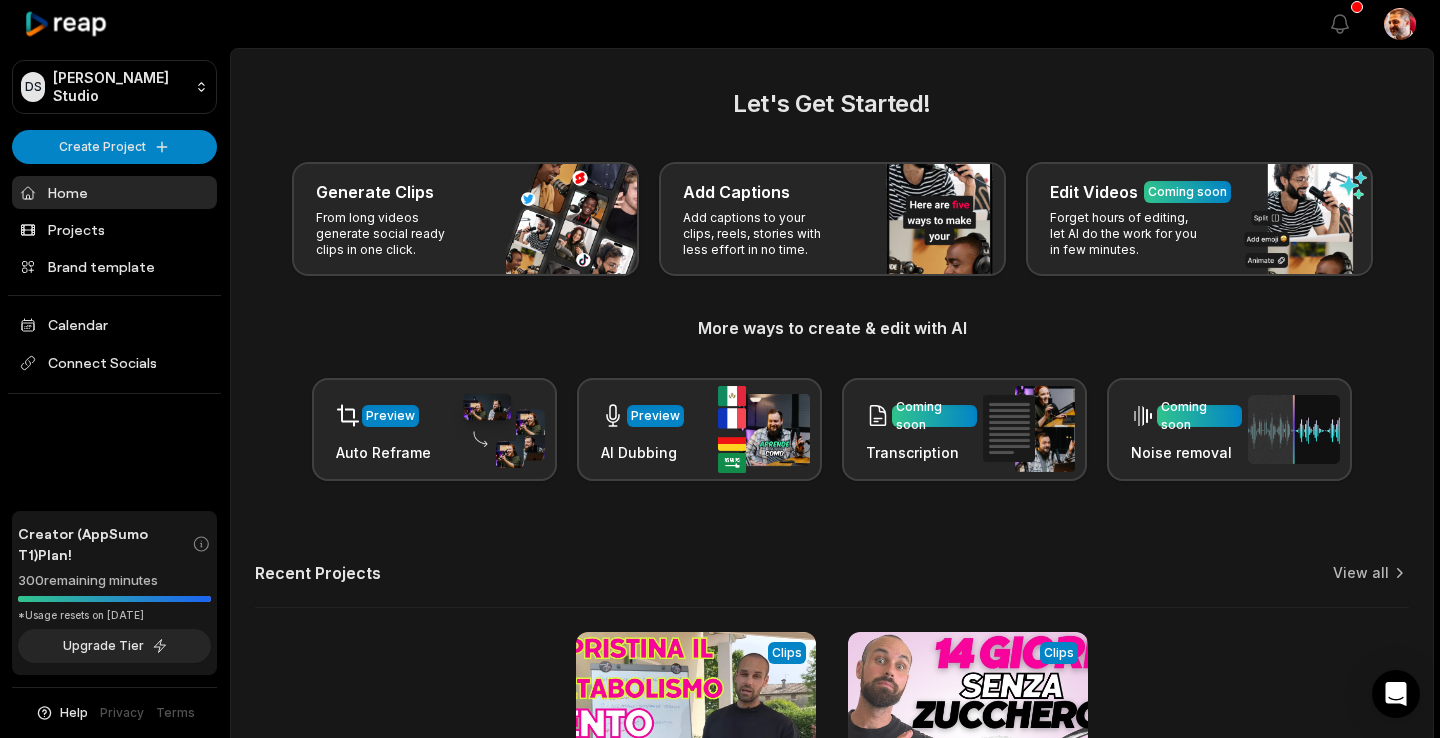scroll, scrollTop: 0, scrollLeft: 0, axis: both 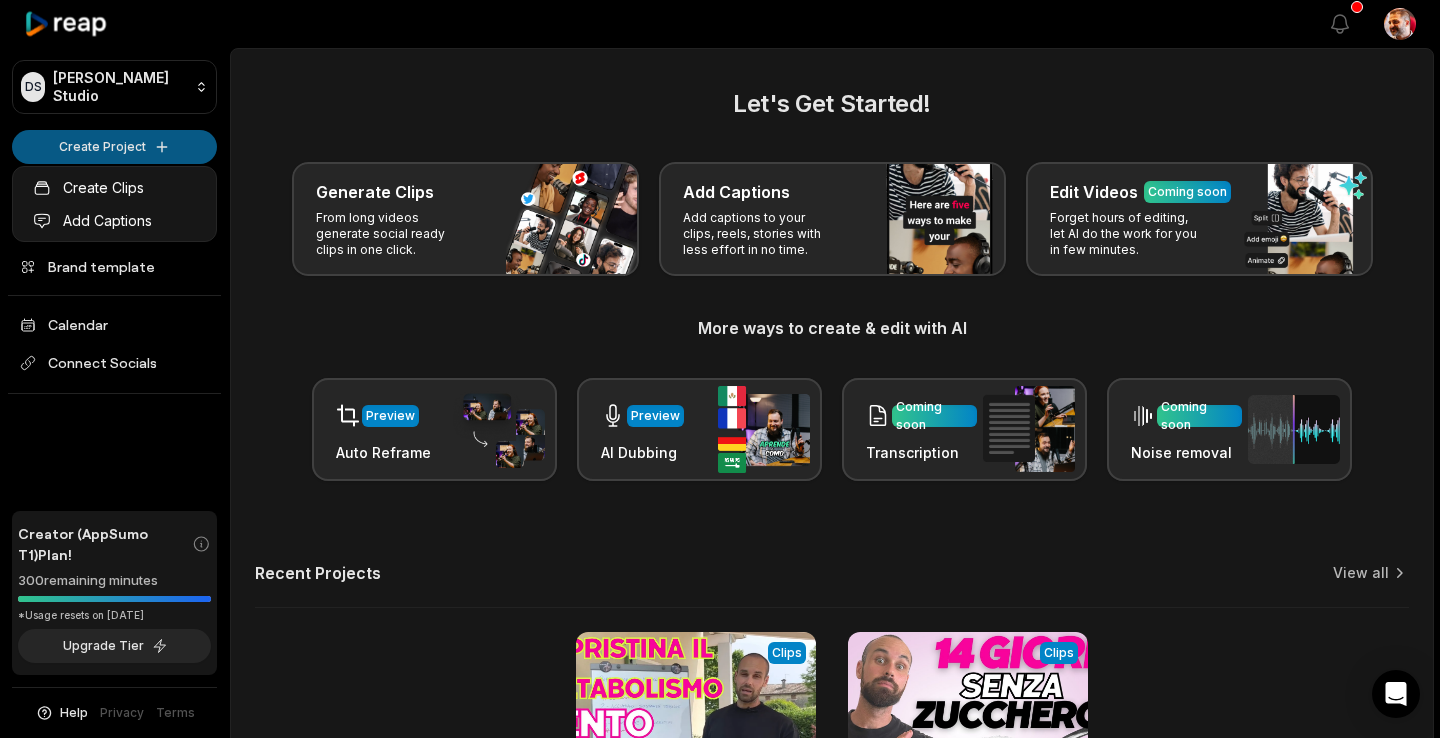 click on "DS Daniele's Studio Create Project Home Projects Brand template Calendar Connect Socials Creator (AppSumo T1)  Plan! 300  remaining minutes *Usage resets on July 25, 2025 Upgrade Tier Help Privacy Terms Open sidebar View notifications Open user menu   Let's Get Started! Generate Clips From long videos generate social ready clips in one click. Add Captions Add captions to your clips, reels, stories with less effort in no time. Edit Videos Coming soon Forget hours of editing, let AI do the work for you in few minutes. More ways to create & edit with AI Preview Auto Reframe Preview AI Dubbing Coming soon Transcription Coming soon Noise removal Recent Projects View all View Clips Clips 17:23 #38 RIPRISTINARE UN METABOLISMO LENTO IN 5 PASSI Open options a month ago View Clips Clips 13:30 #116 COSA succede se ELIMINI LO ZUCCHERO per 14 GIORNI! Migliora il tuo METABOLISMO Open options 2 months ago Made with   in San Francisco
Create Clips Add Captions" at bounding box center (720, 369) 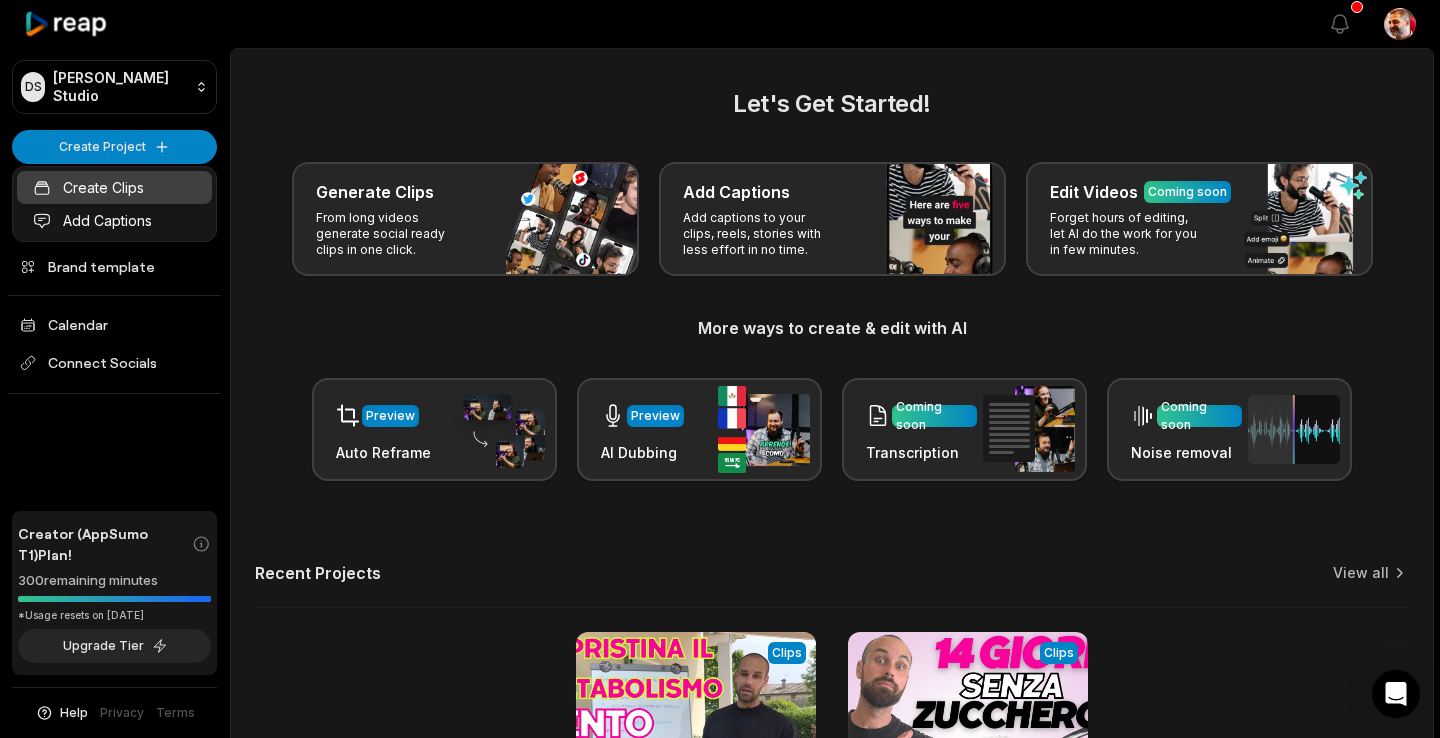 click on "Create Clips" at bounding box center [114, 187] 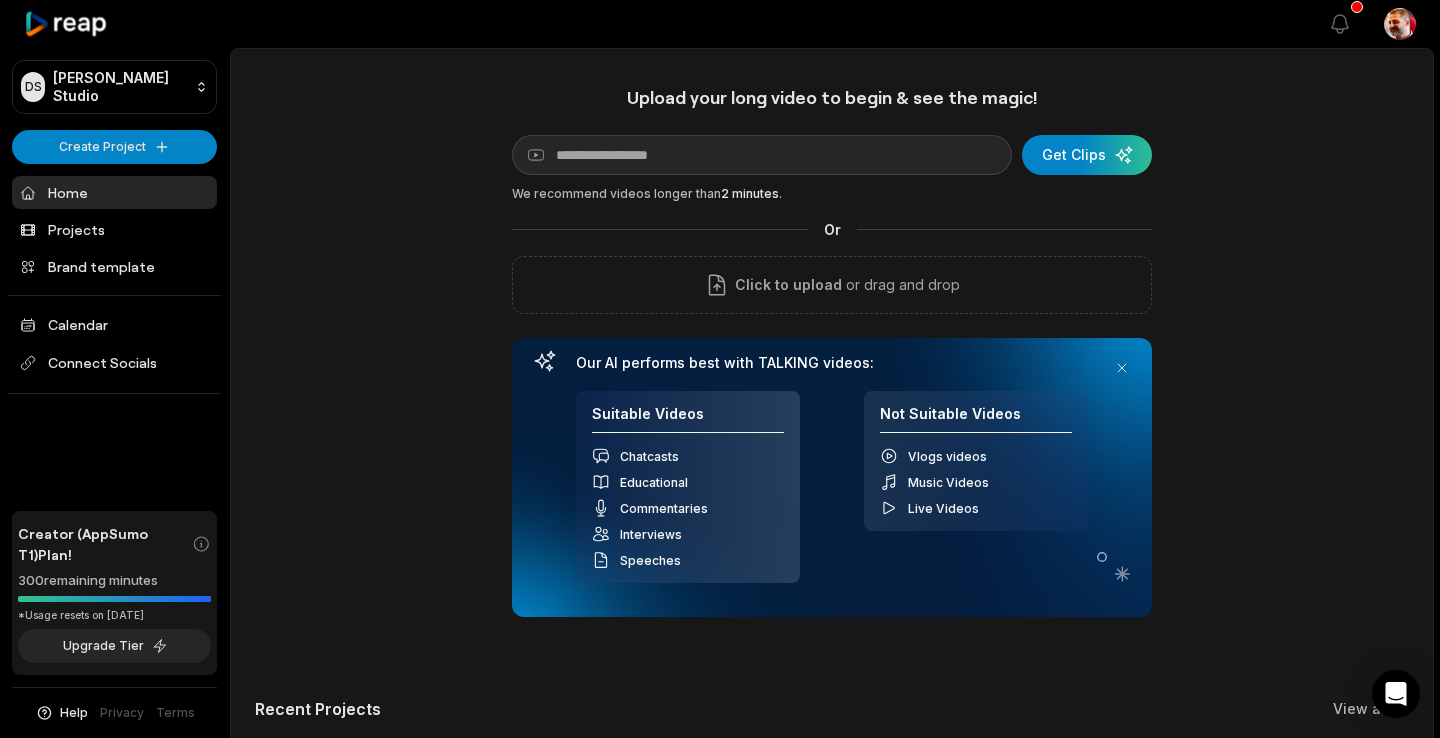 scroll, scrollTop: 0, scrollLeft: 0, axis: both 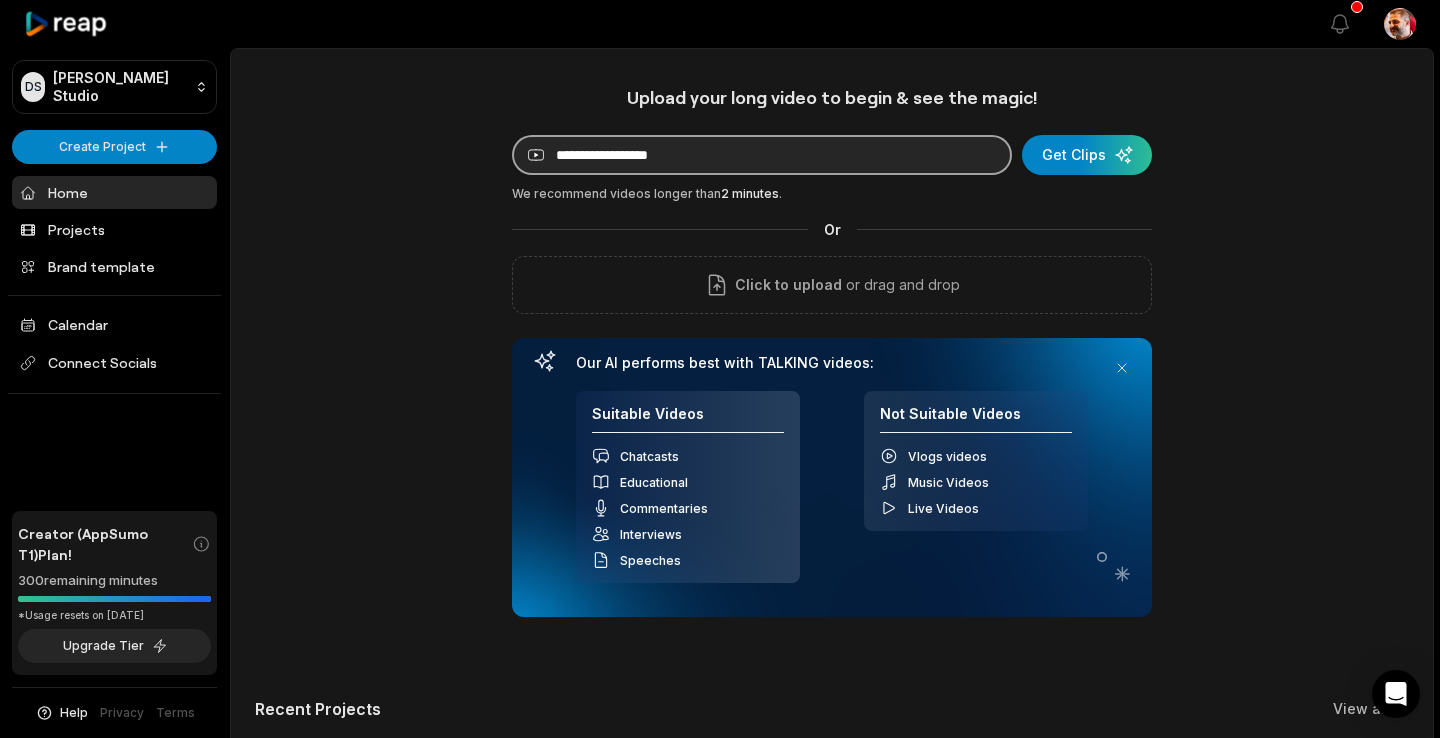click at bounding box center [762, 155] 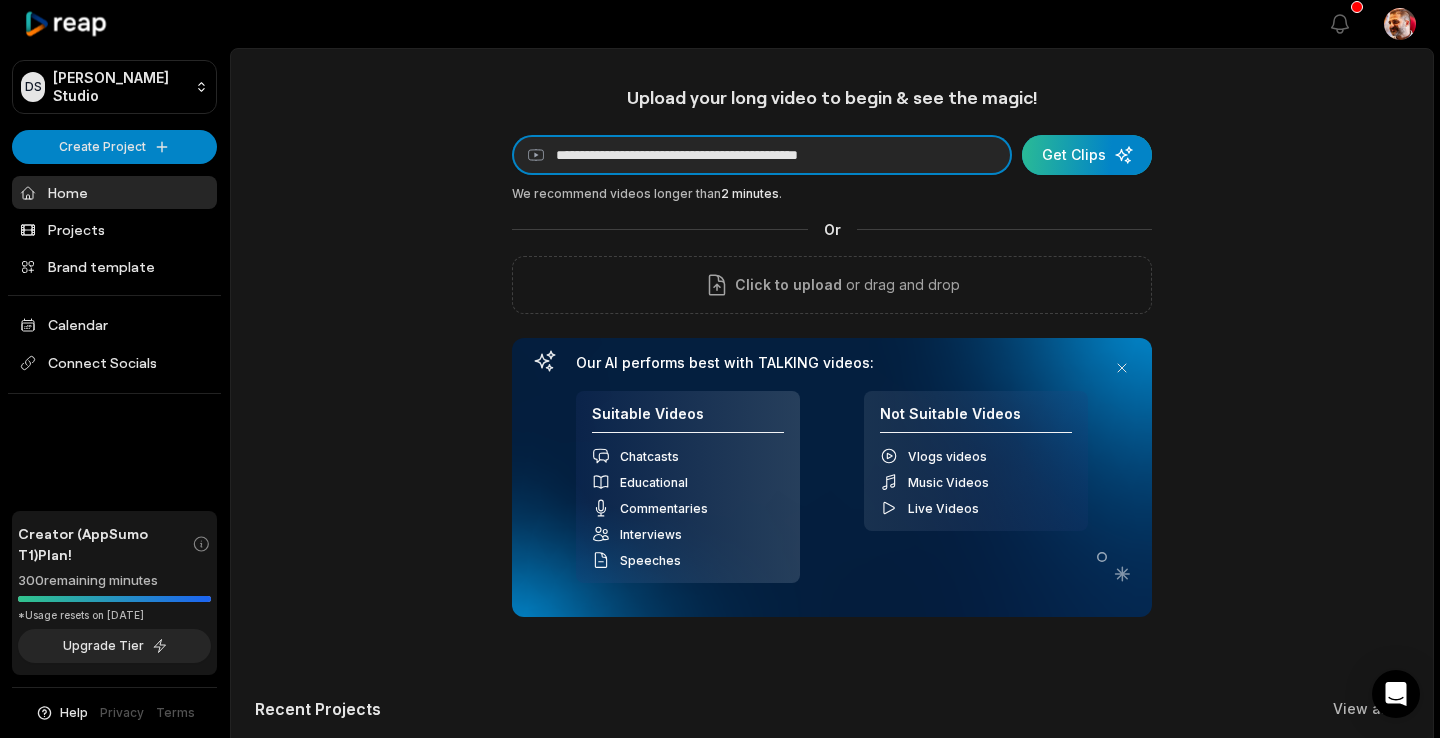 type on "**********" 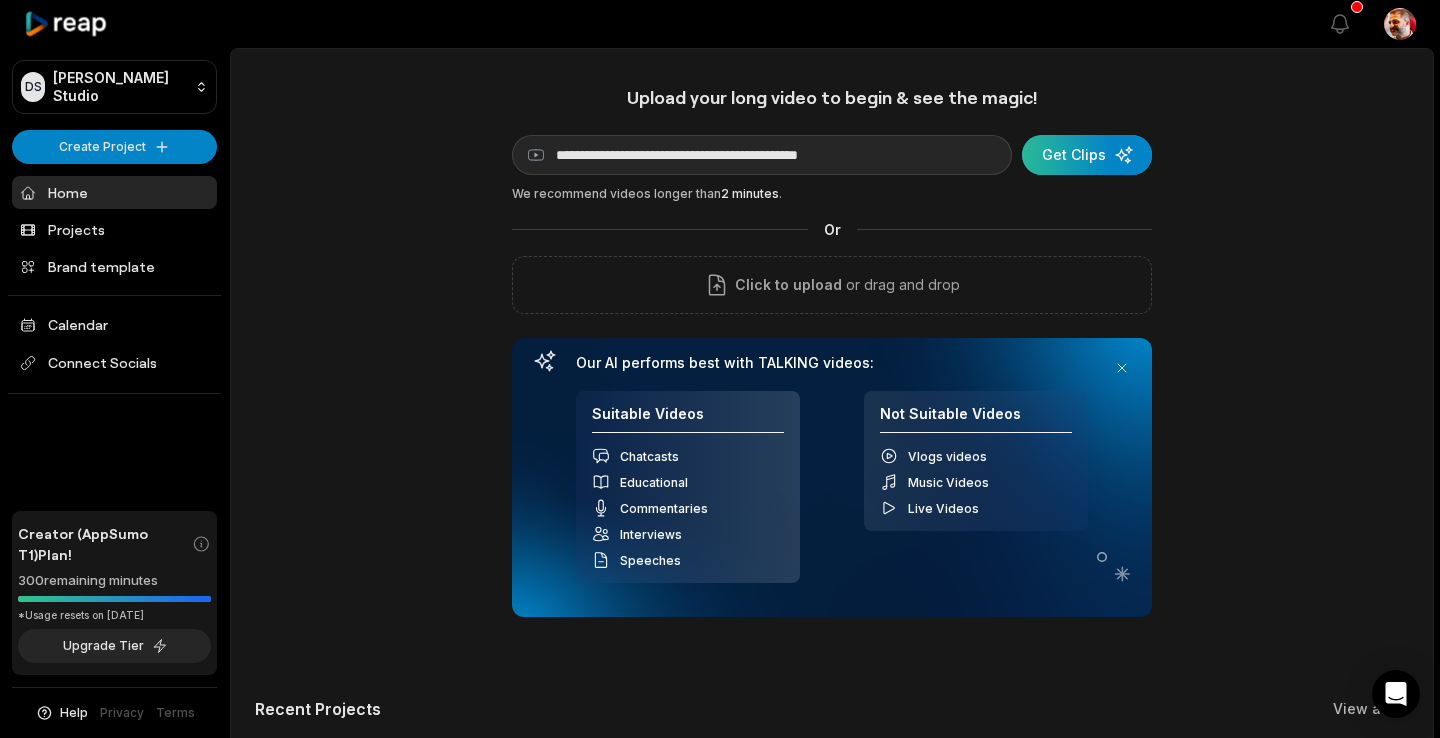 click at bounding box center (1087, 155) 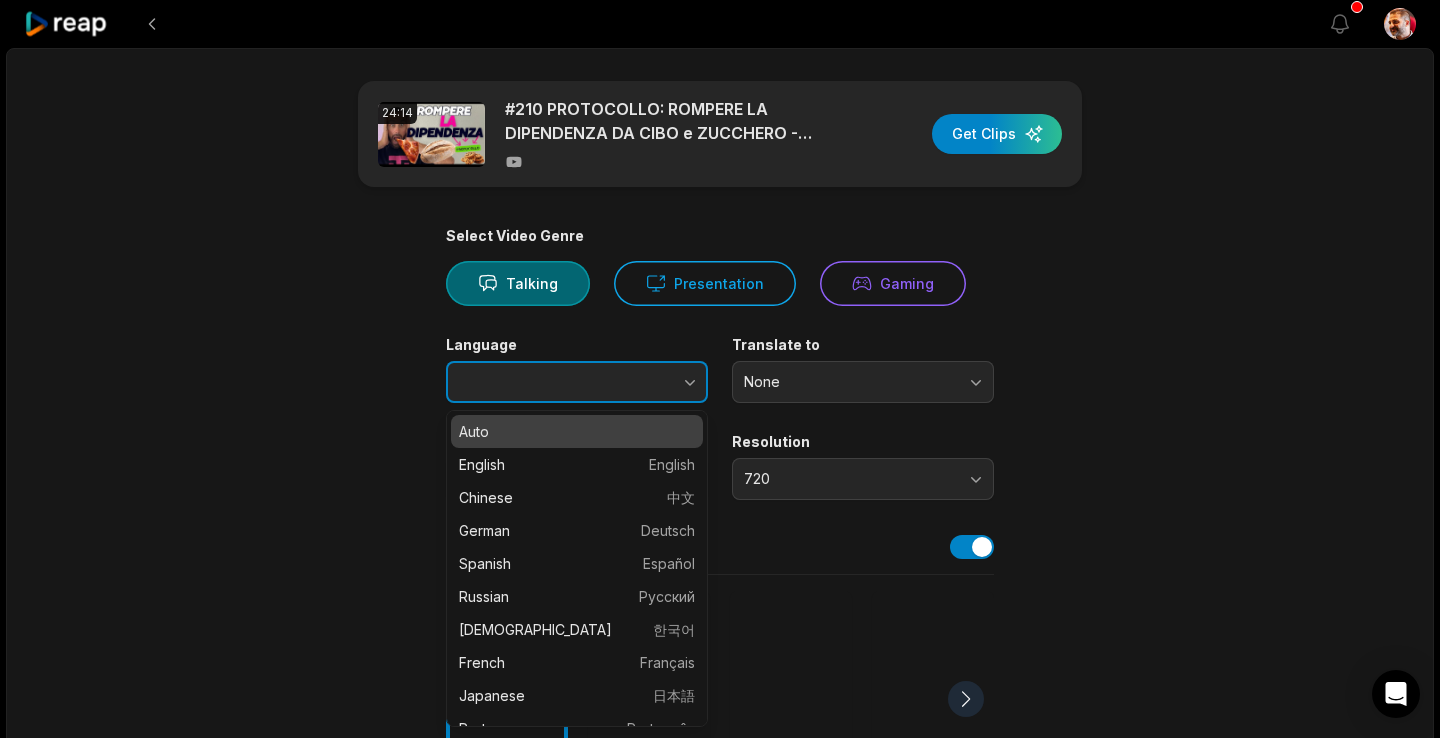 click 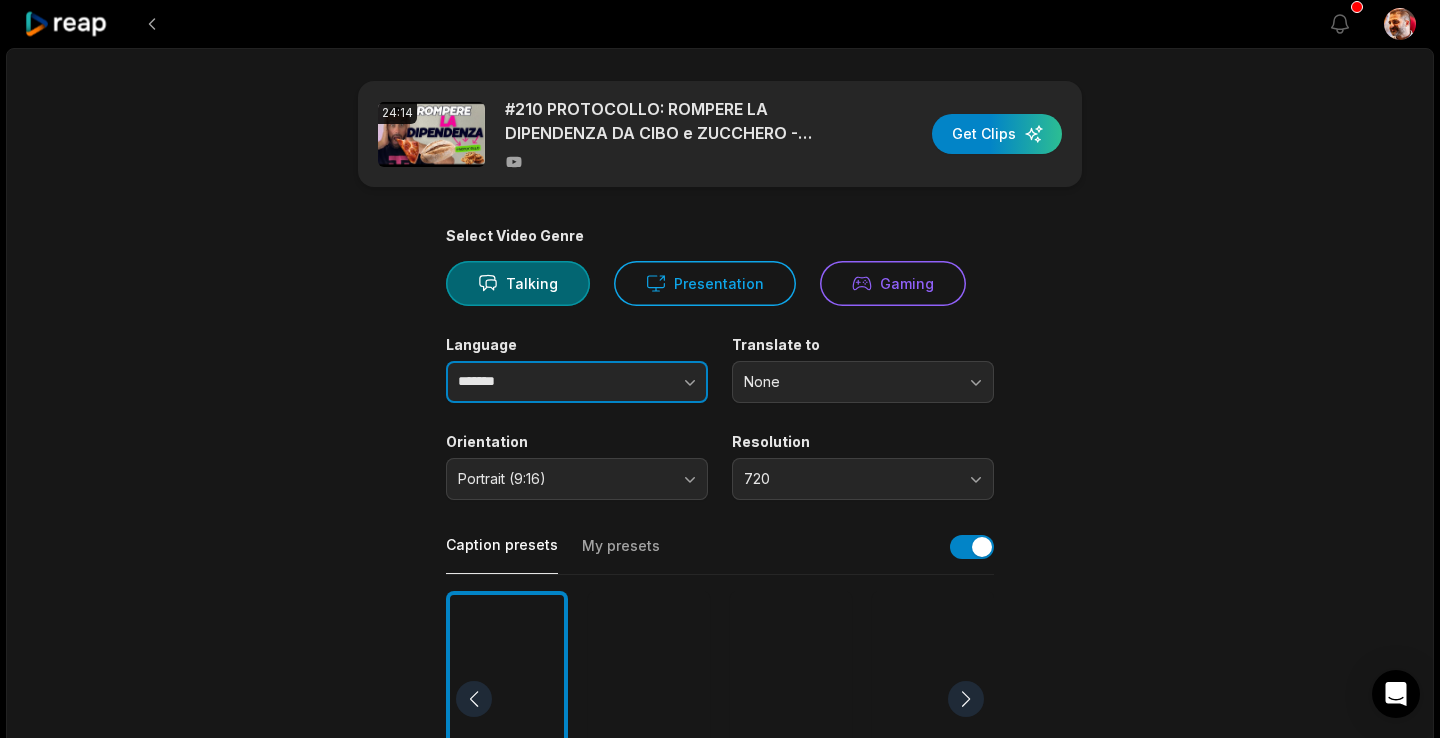 type on "*******" 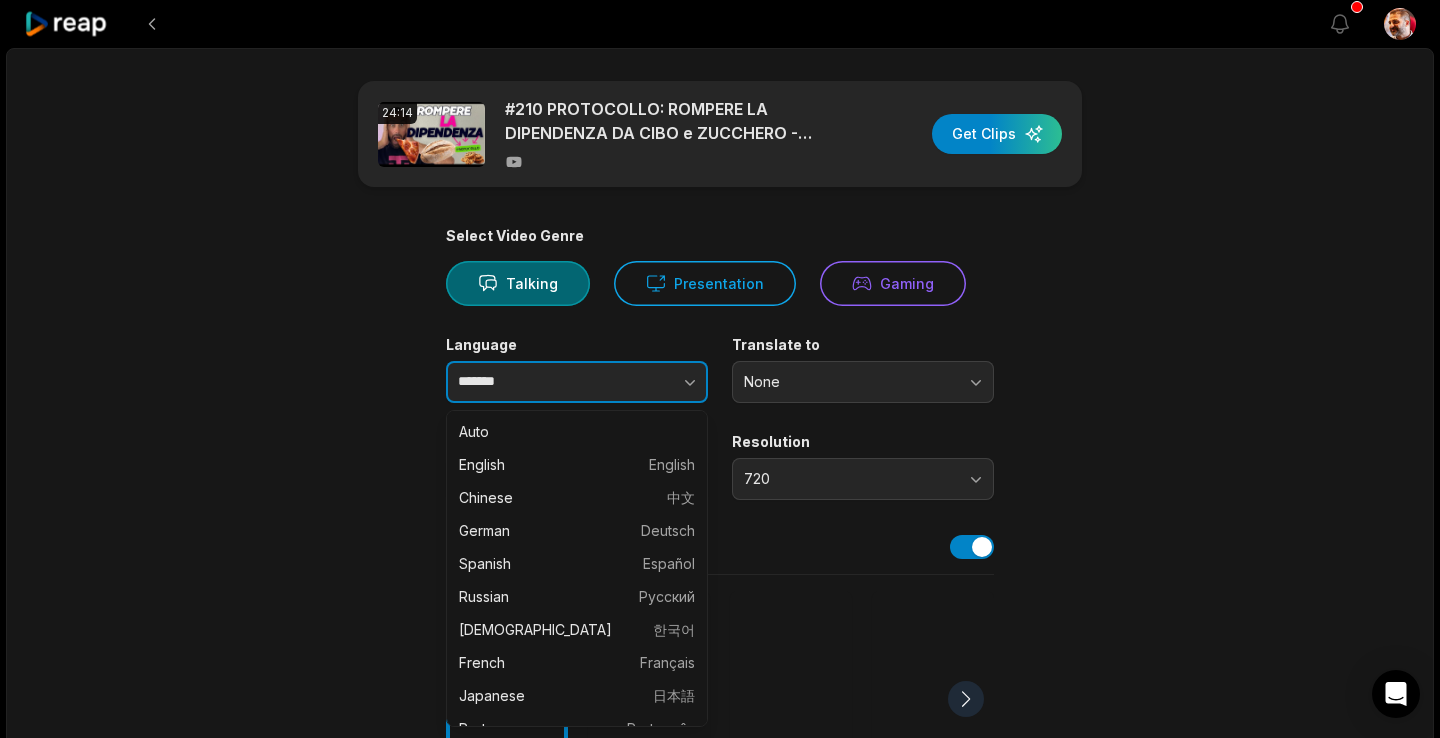 click at bounding box center [651, 382] 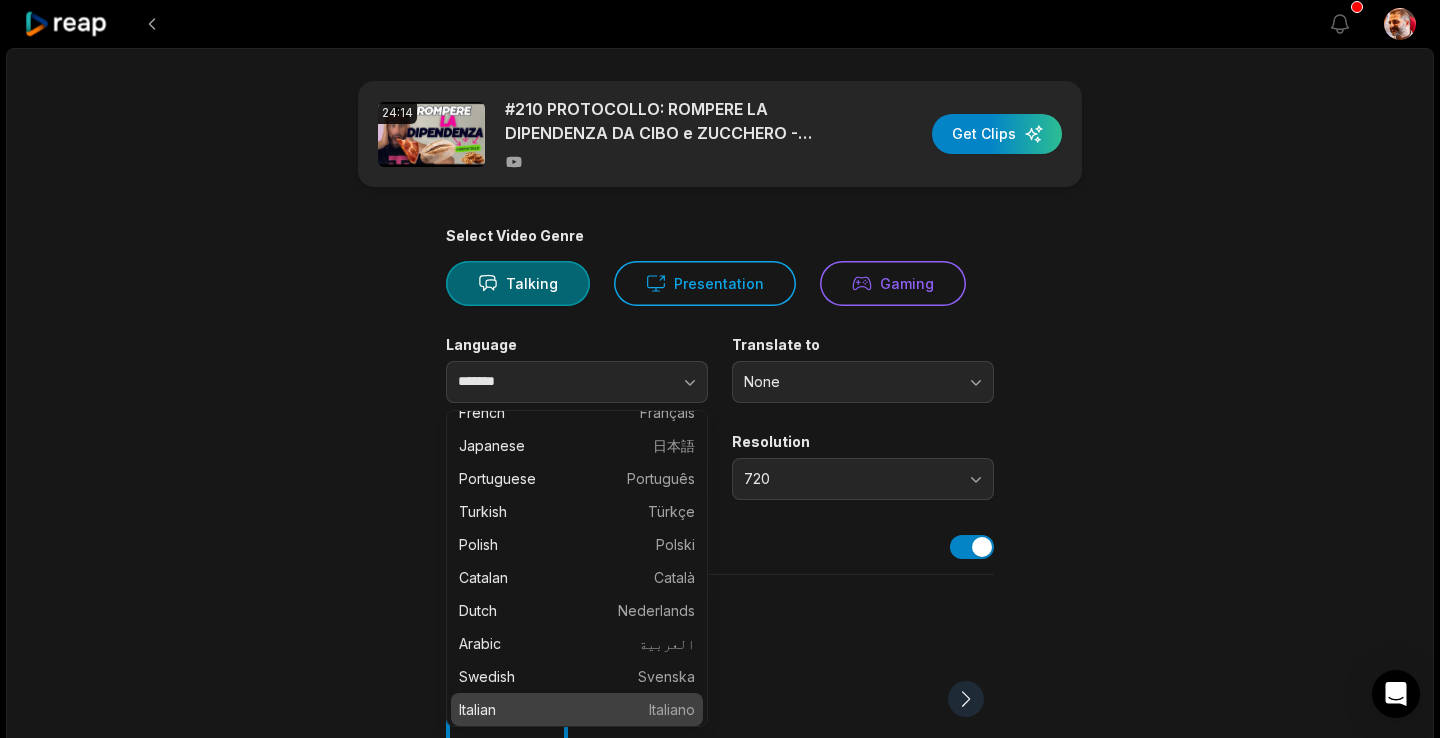 click on "24:14 #210 PROTOCOLLO: ROMPERE LA DIPENDENZA DA CIBO e ZUCCHERO - Tutorial Gratuito - Luca Veronese Get Clips Select Video Genre Talking Presentation Gaming Language ******* Translate to None Orientation Portrait (9:16) Resolution 720 Caption presets My presets Deep Diver Popping Beasty YC Playdate Pet Zen More Presets Processing Time Frame 00:00 24:14 Auto Clip Length <30s 30s-60s 60s-90s 90s-3min Clip Topics (optional) Add specific topics that you want AI to clip from the video." at bounding box center (720, 693) 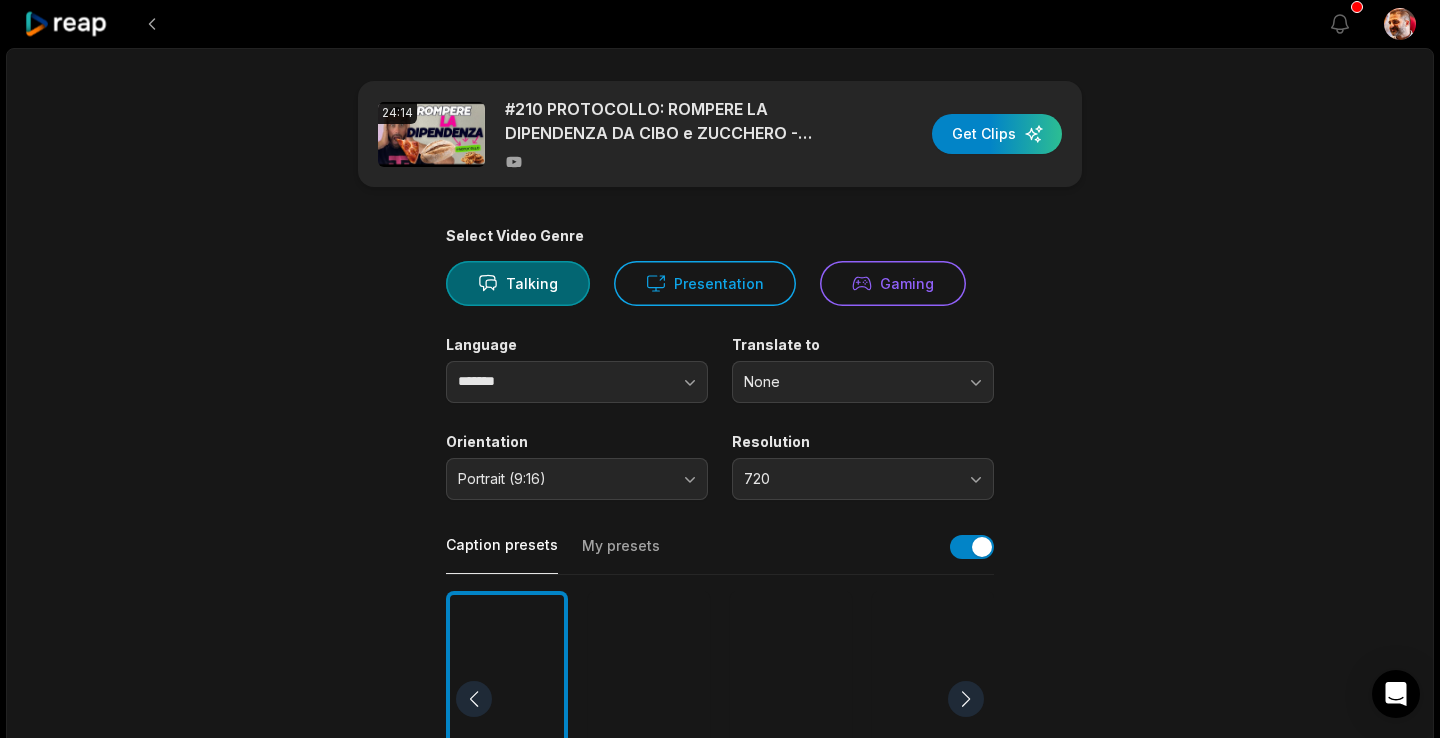 click on "None" at bounding box center (863, 382) 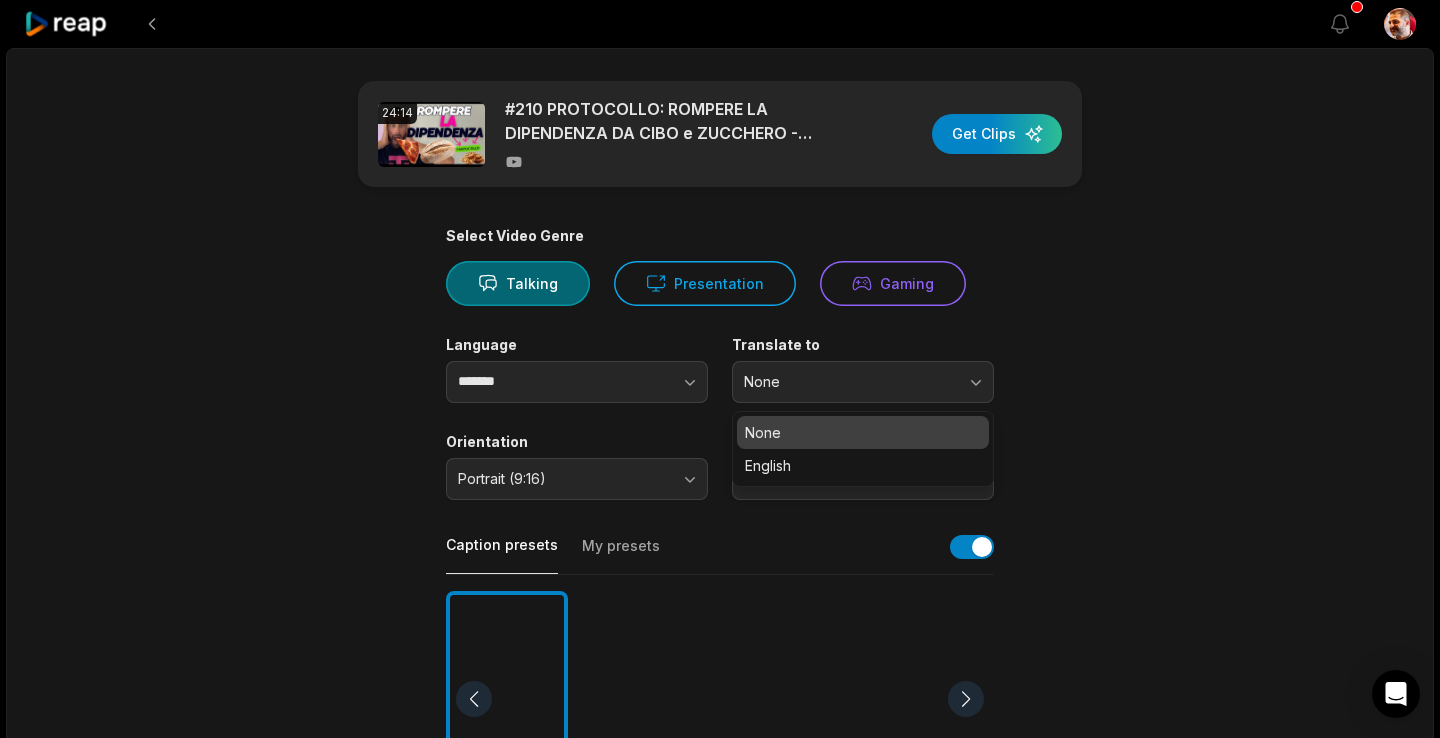 click on "24:14 #210 PROTOCOLLO: ROMPERE LA DIPENDENZA DA CIBO e ZUCCHERO - Tutorial Gratuito - Luca Veronese Get Clips Select Video Genre Talking Presentation Gaming Language ******* Translate to None None English Orientation Portrait (9:16) Resolution 720 Caption presets My presets Deep Diver Popping Beasty YC Playdate Pet Zen More Presets Processing Time Frame 00:00 24:14 Auto Clip Length <30s 30s-60s 60s-90s 90s-3min Clip Topics (optional) Add specific topics that you want AI to clip from the video." at bounding box center [720, 693] 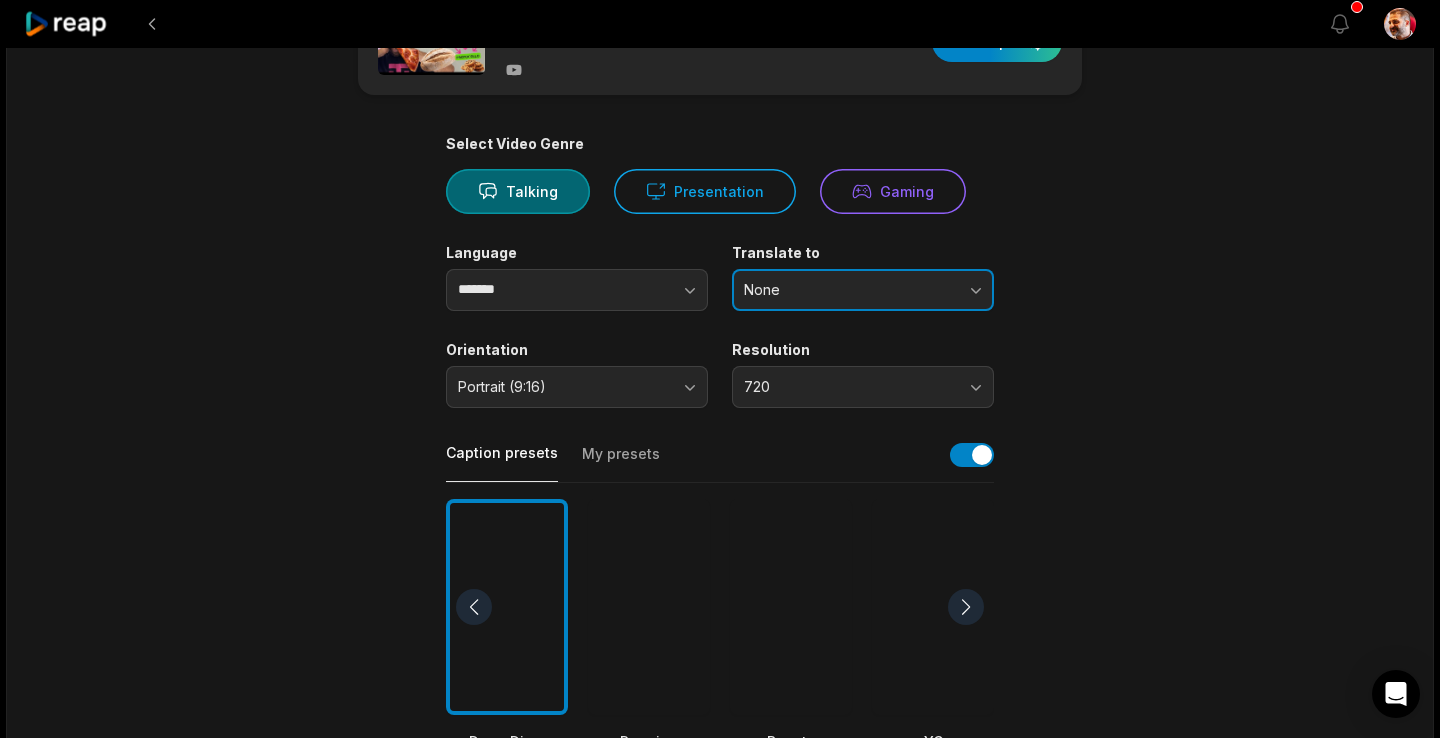 scroll, scrollTop: 162, scrollLeft: 0, axis: vertical 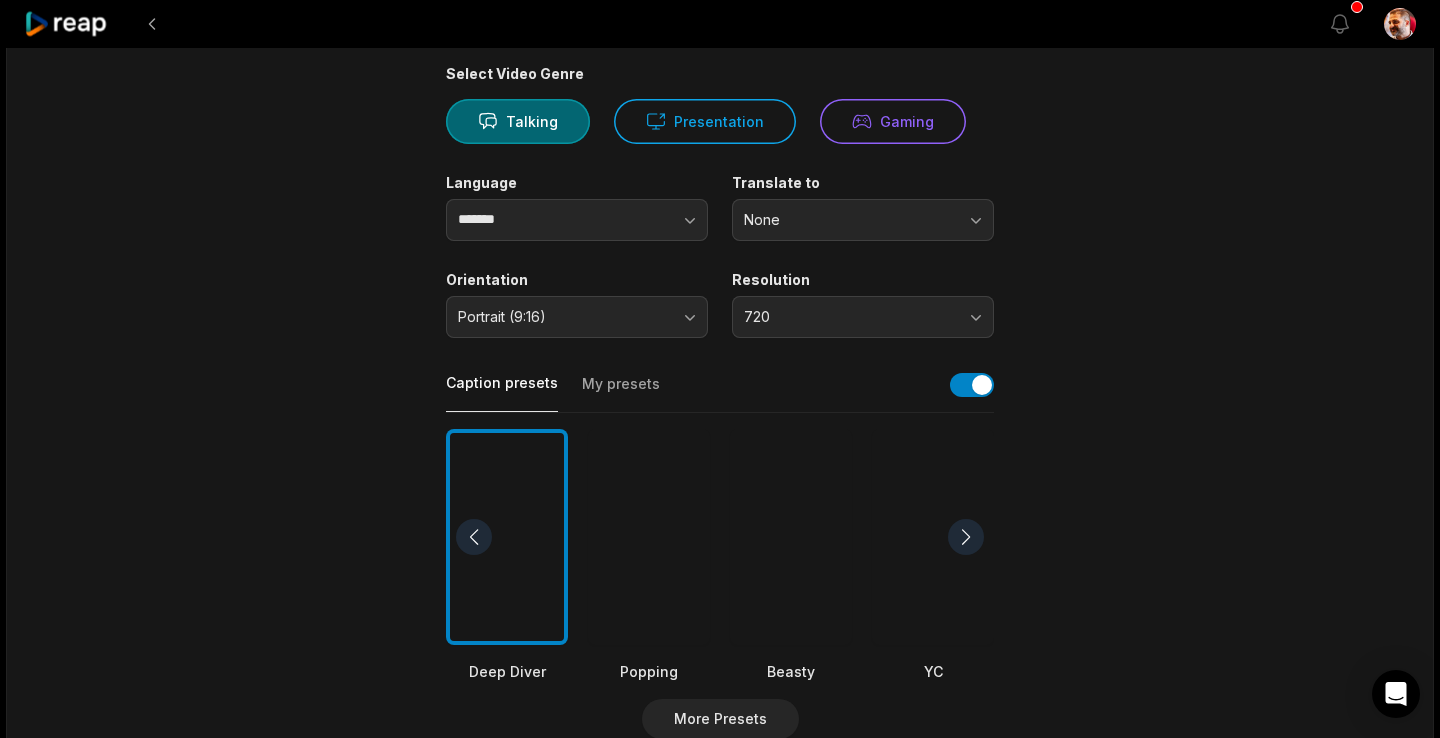 click on "Portrait (9:16)" at bounding box center [577, 317] 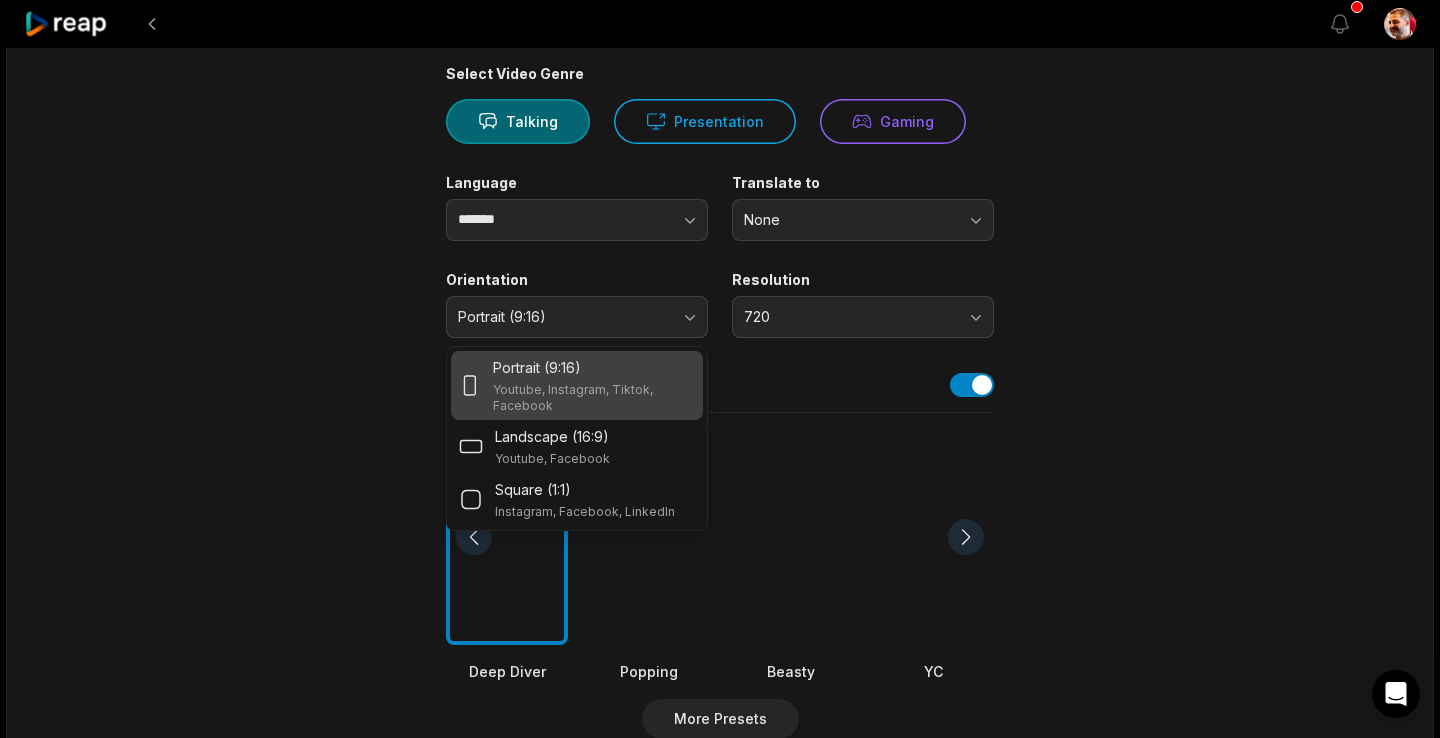 click on "Youtube, Instagram, Tiktok, Facebook" at bounding box center [594, 398] 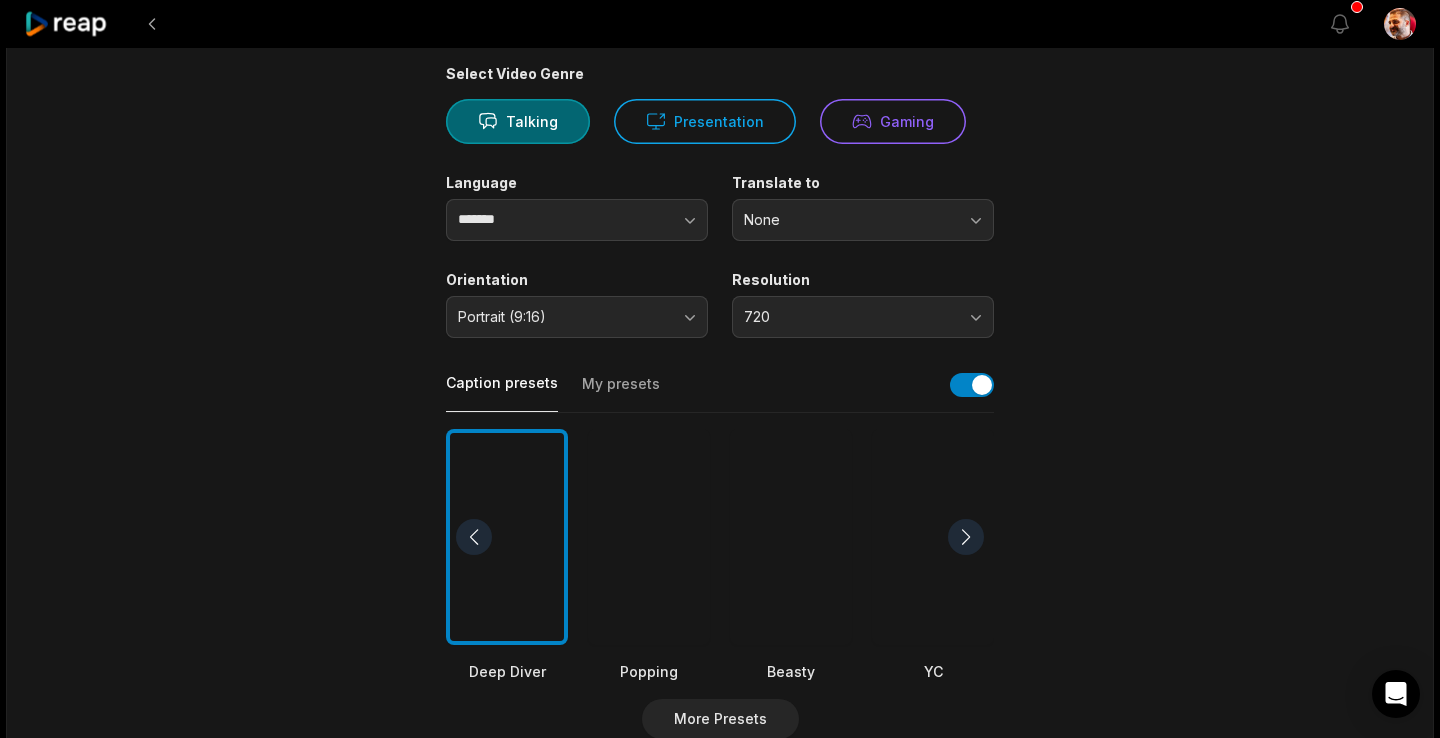 click on "720" at bounding box center [863, 317] 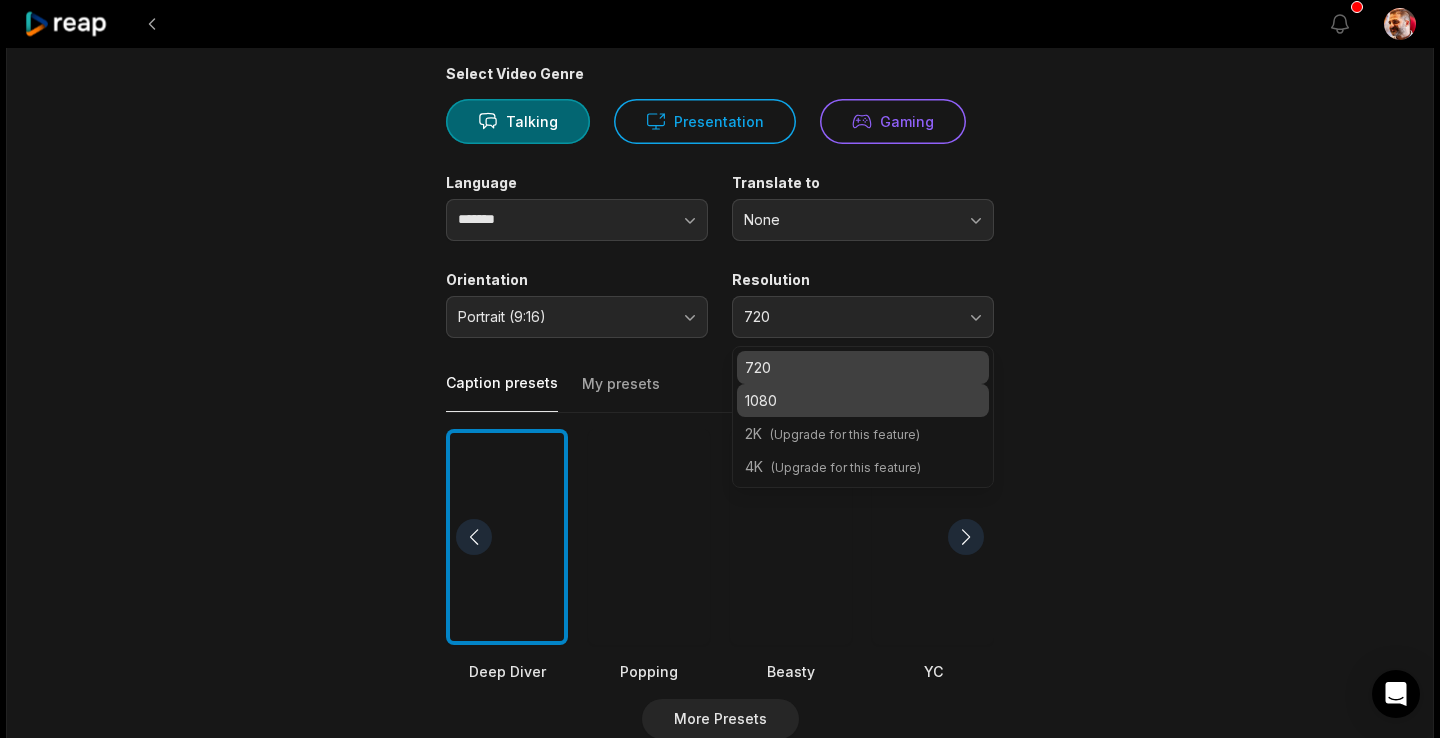 click on "1080" at bounding box center [863, 400] 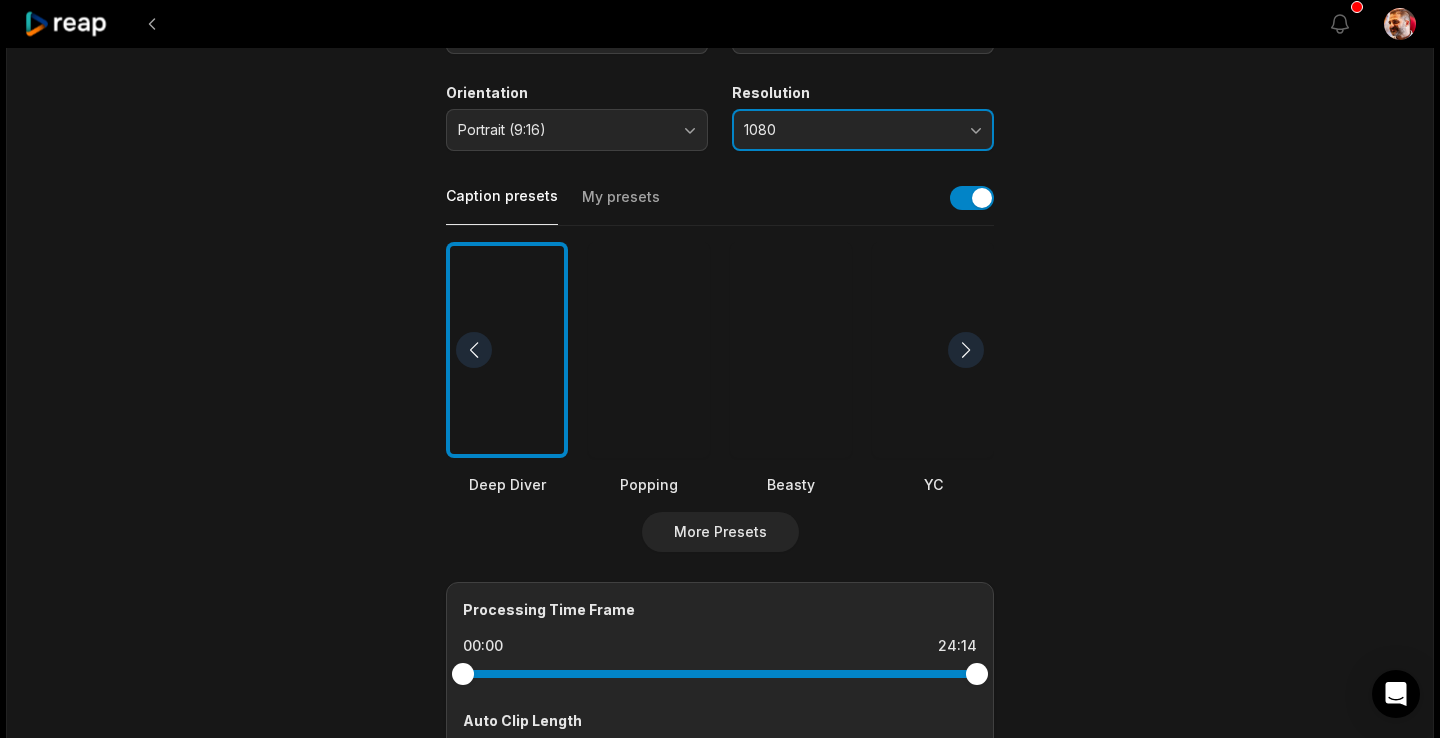 scroll, scrollTop: 353, scrollLeft: 0, axis: vertical 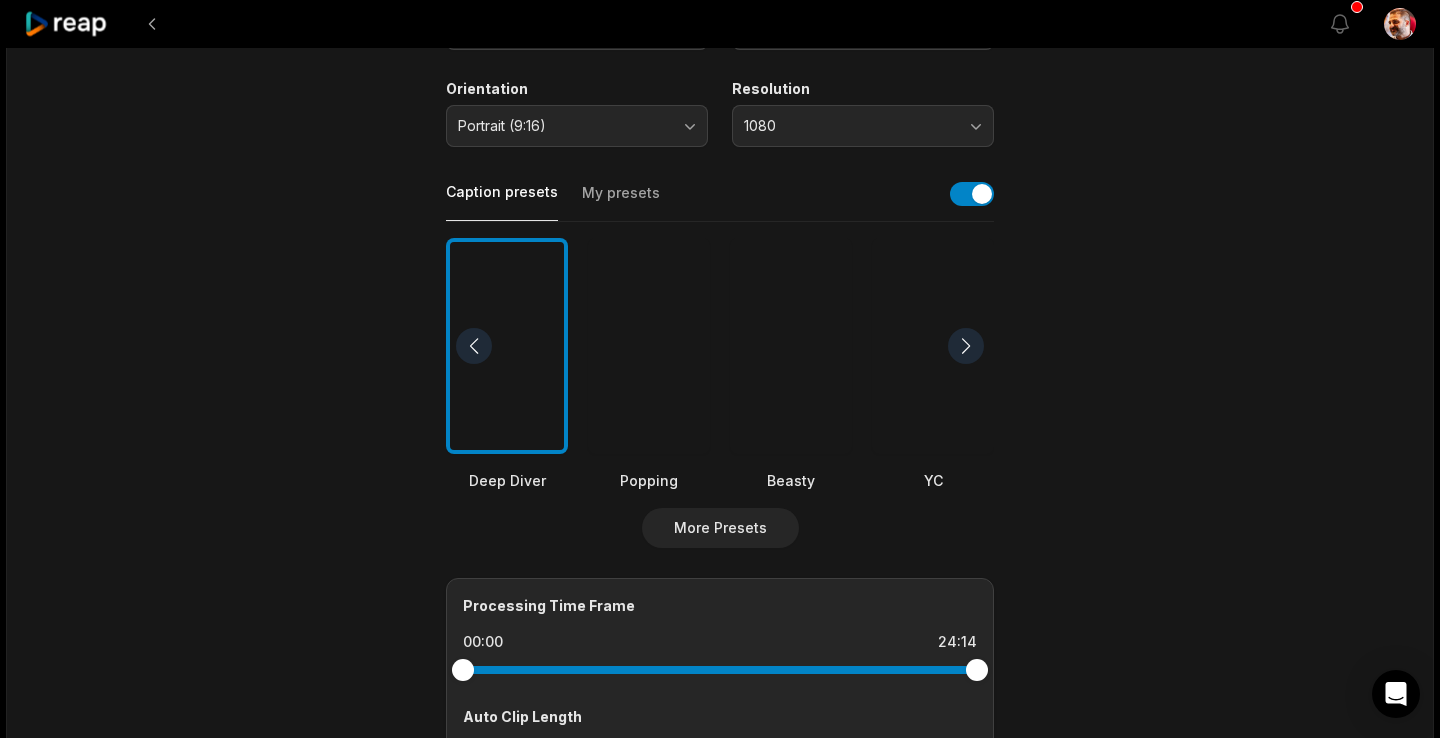 click at bounding box center [791, 346] 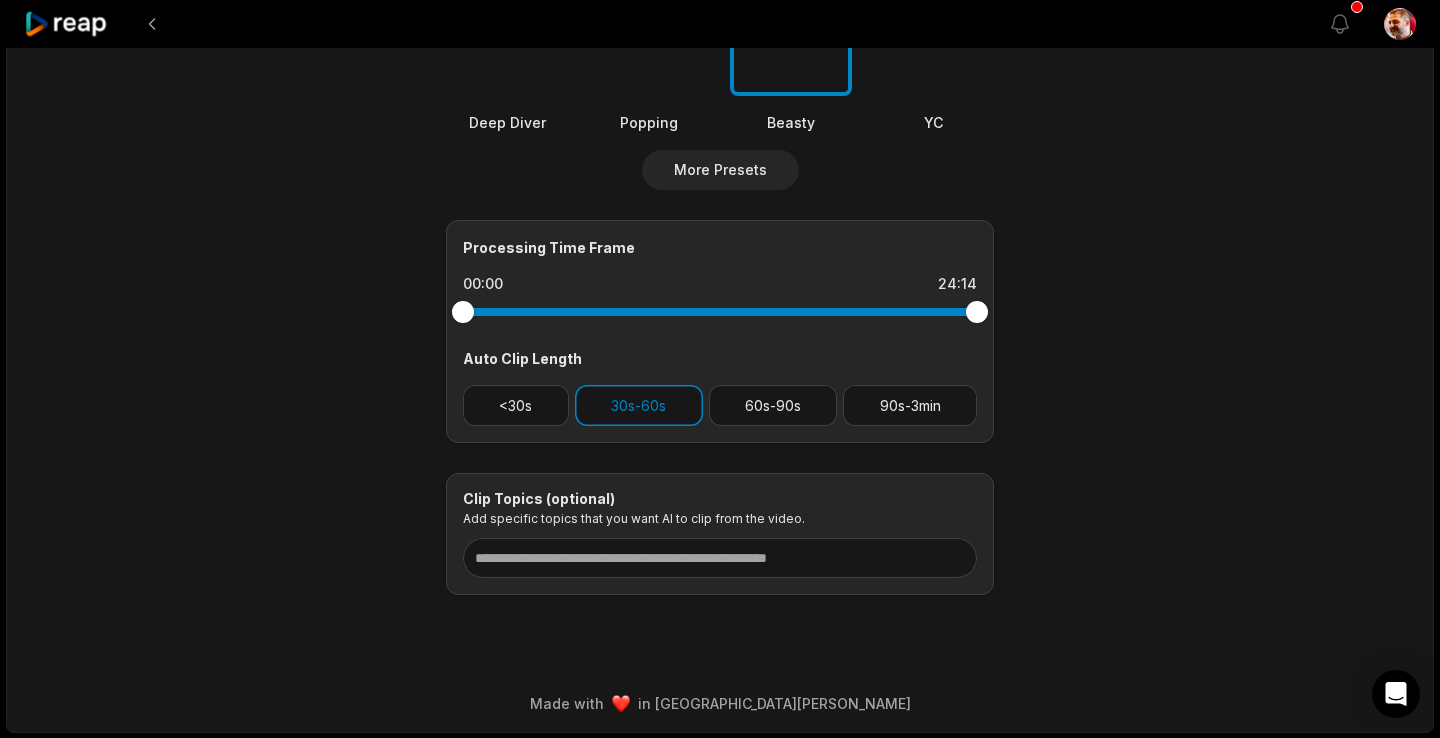 scroll, scrollTop: 710, scrollLeft: 0, axis: vertical 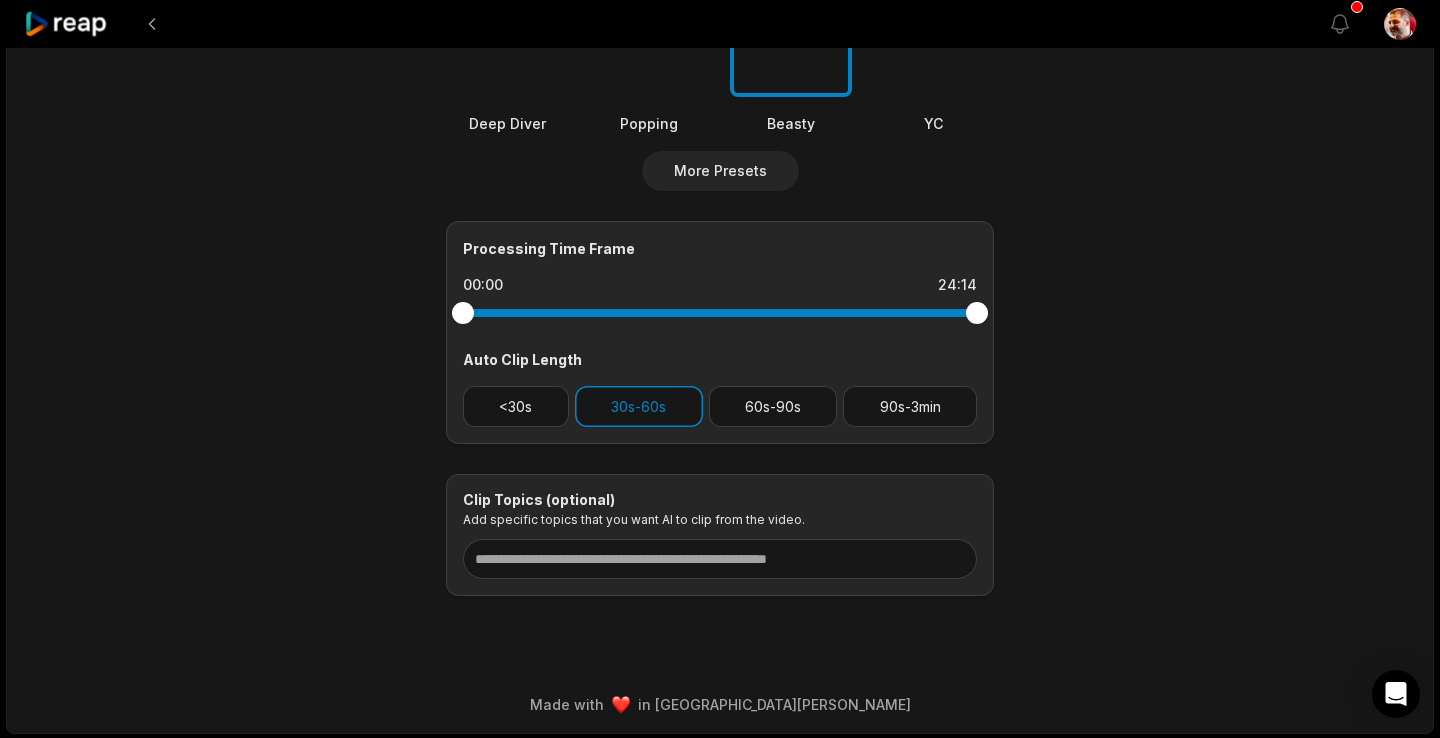 click on "24:14 #210 PROTOCOLLO: ROMPERE LA DIPENDENZA DA CIBO e ZUCCHERO - Tutorial Gratuito - Luca Veronese Get Clips Select Video Genre Talking Presentation Gaming Language ******* Translate to None Orientation Portrait (9:16) Resolution 1080 Caption presets My presets Deep Diver Popping Beasty YC Playdate Pet Zen More Presets Processing Time Frame 00:00 24:14 Auto Clip Length <30s 30s-60s 60s-90s 90s-3min Clip Topics (optional) Add specific topics that you want AI to clip from the video. Made with   in San Francisco" at bounding box center [720, 36] 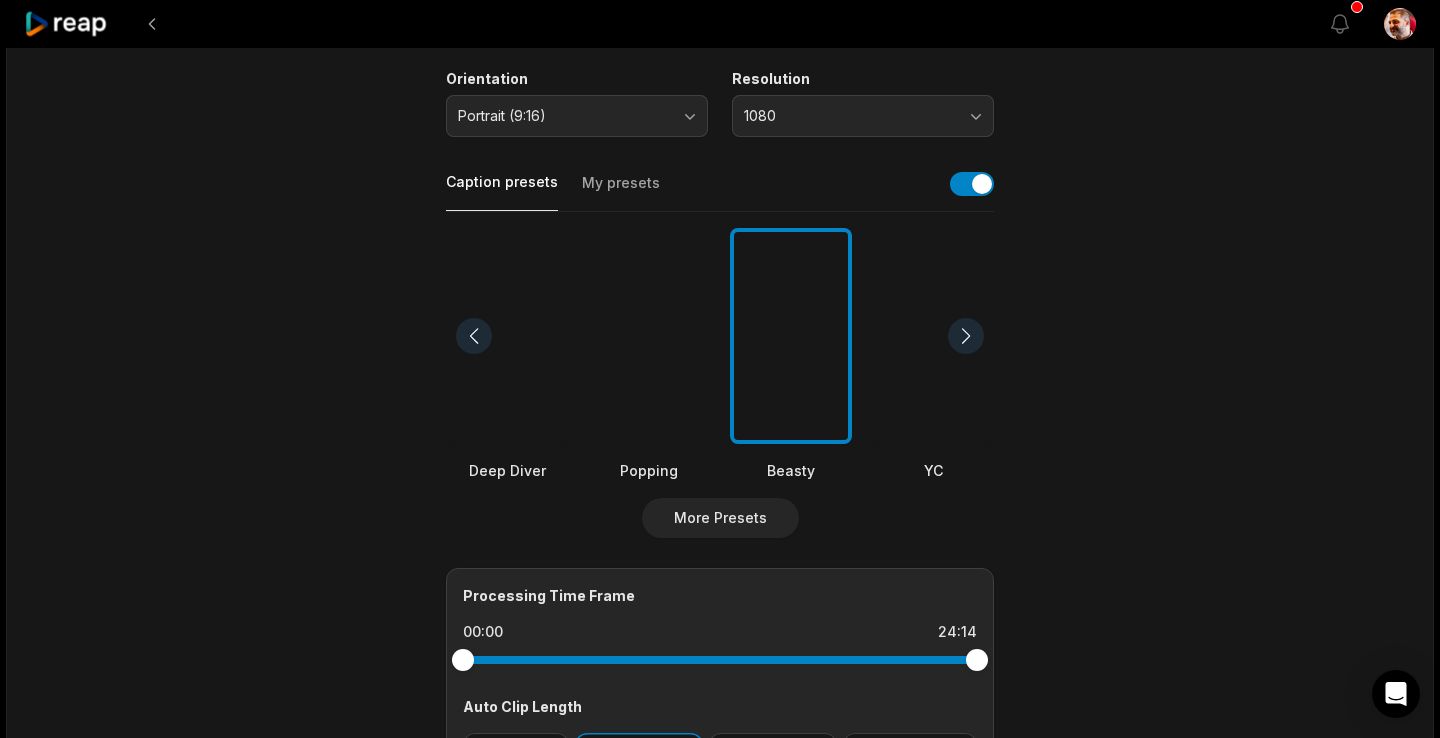 scroll, scrollTop: 339, scrollLeft: 0, axis: vertical 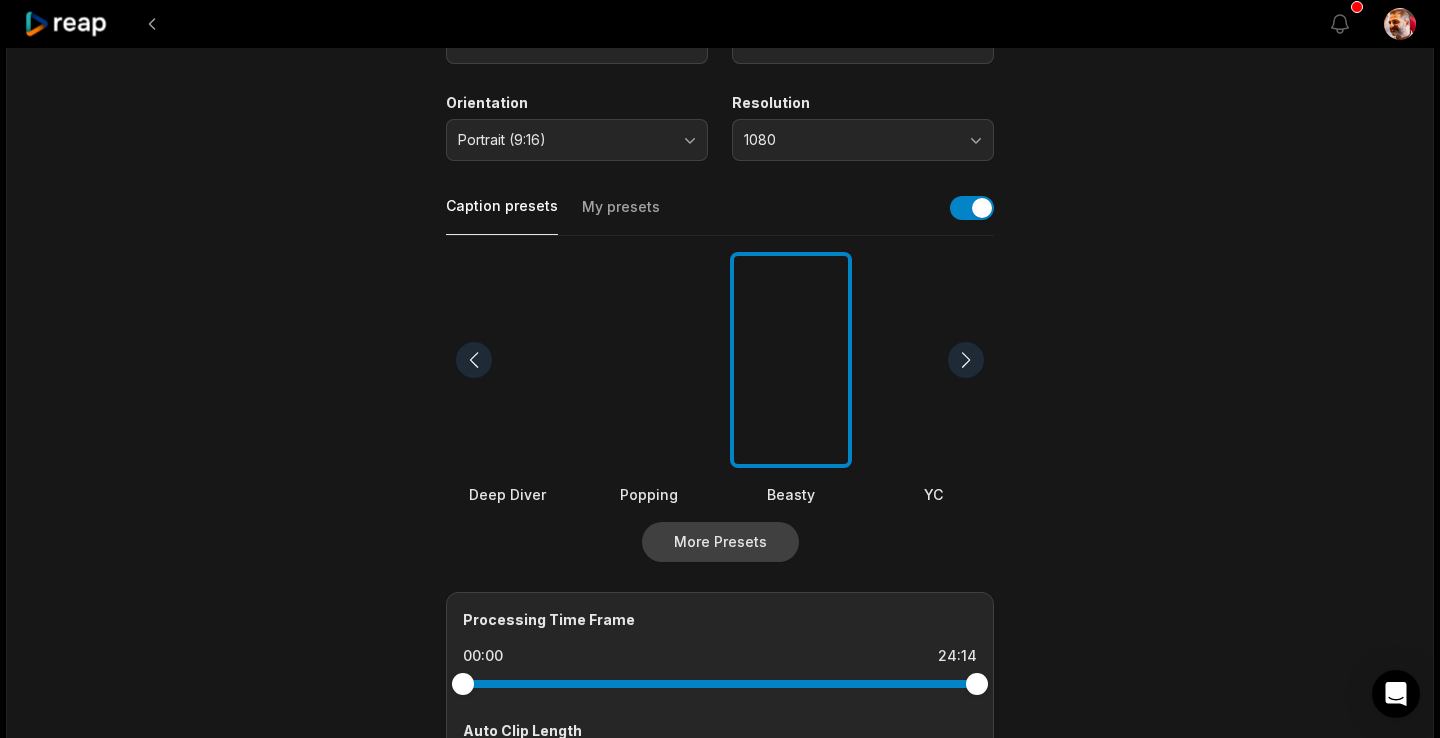 click on "More Presets" at bounding box center (720, 542) 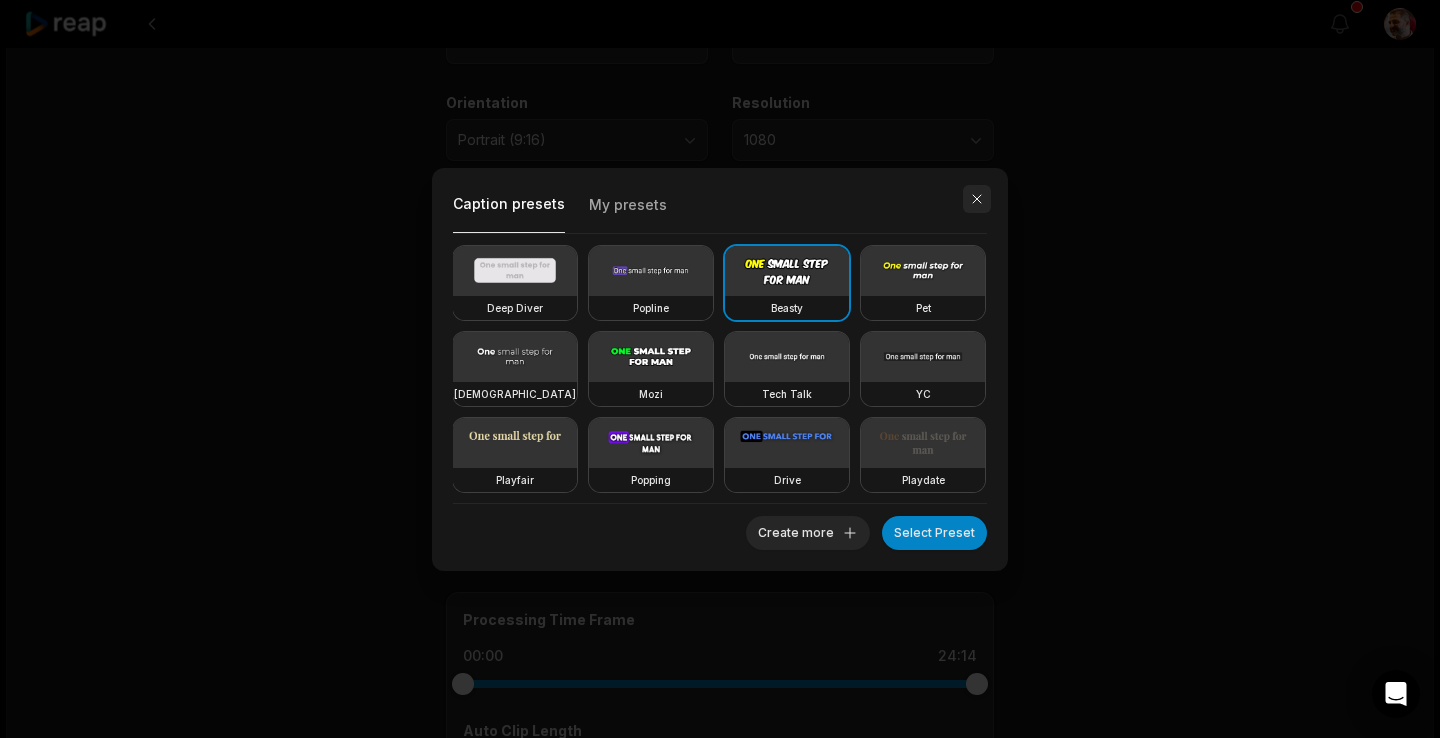 click at bounding box center [977, 199] 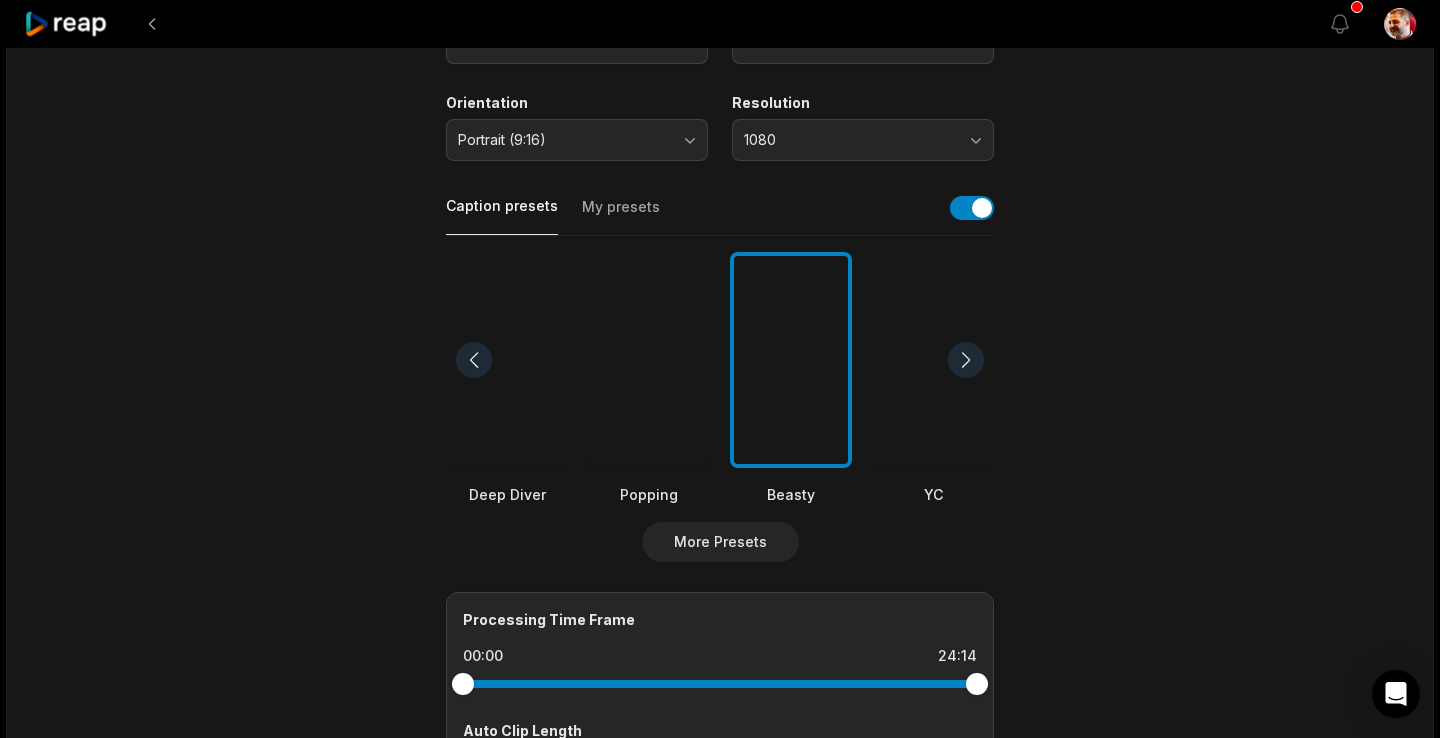 click at bounding box center [507, 360] 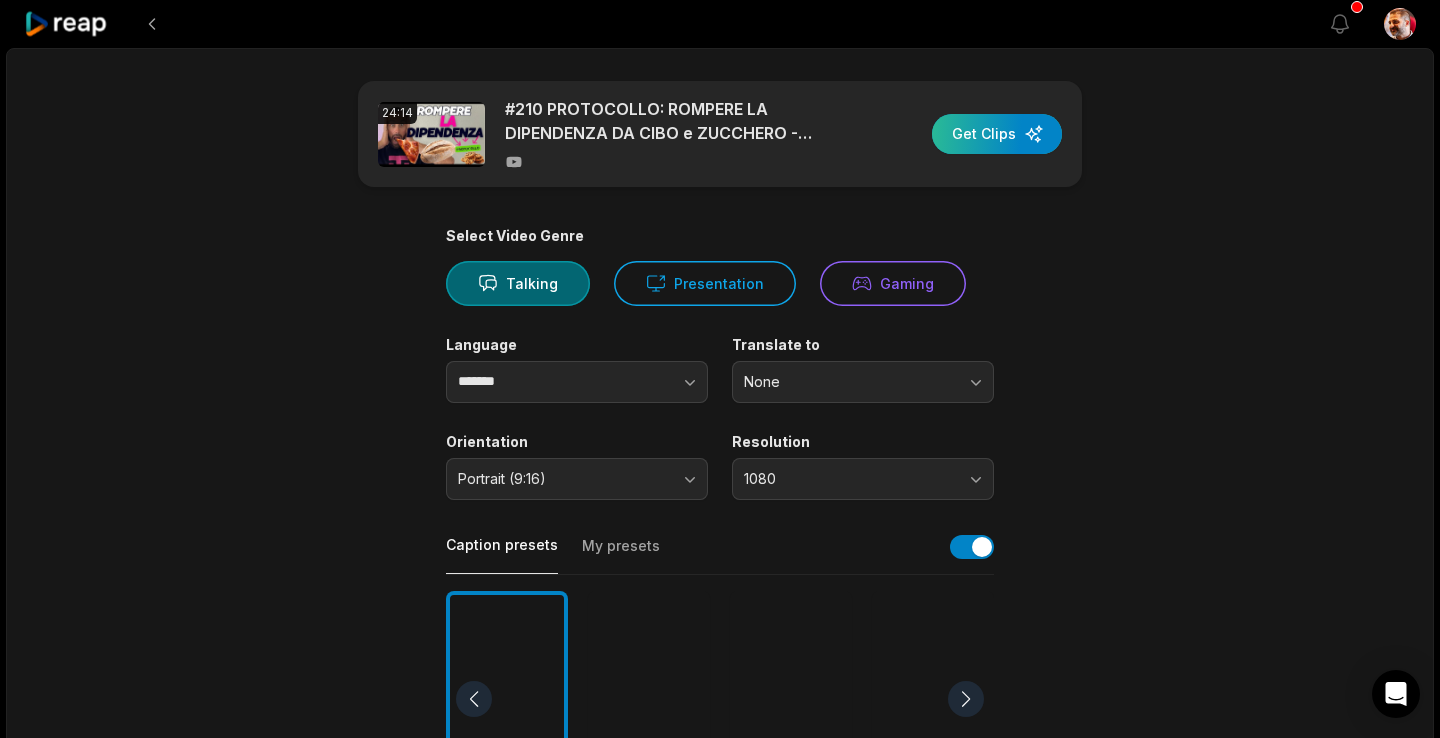 scroll, scrollTop: 0, scrollLeft: 0, axis: both 